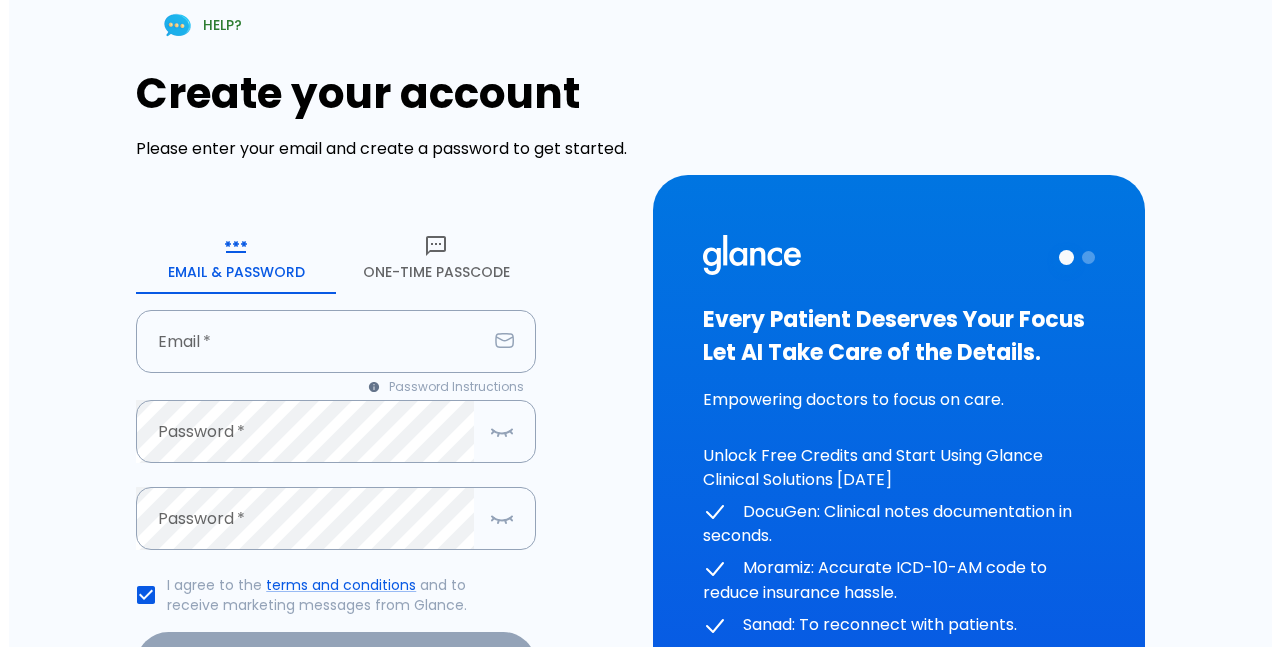 scroll, scrollTop: 0, scrollLeft: 0, axis: both 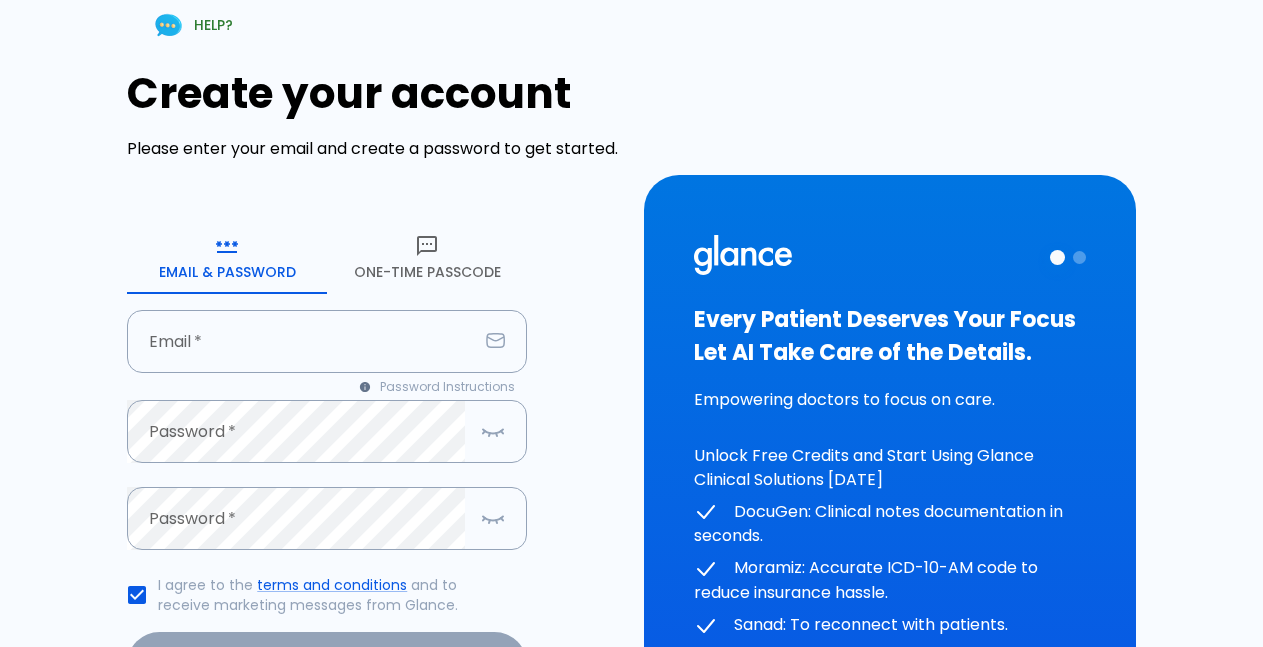 click 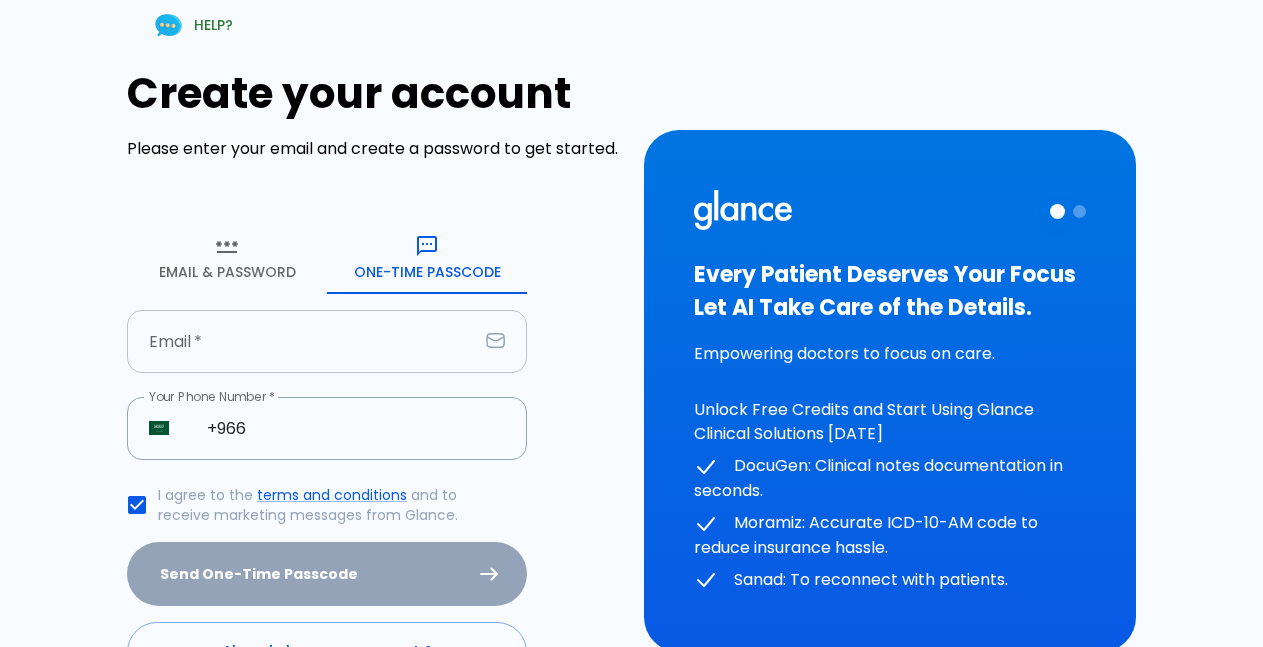 click at bounding box center [302, 341] 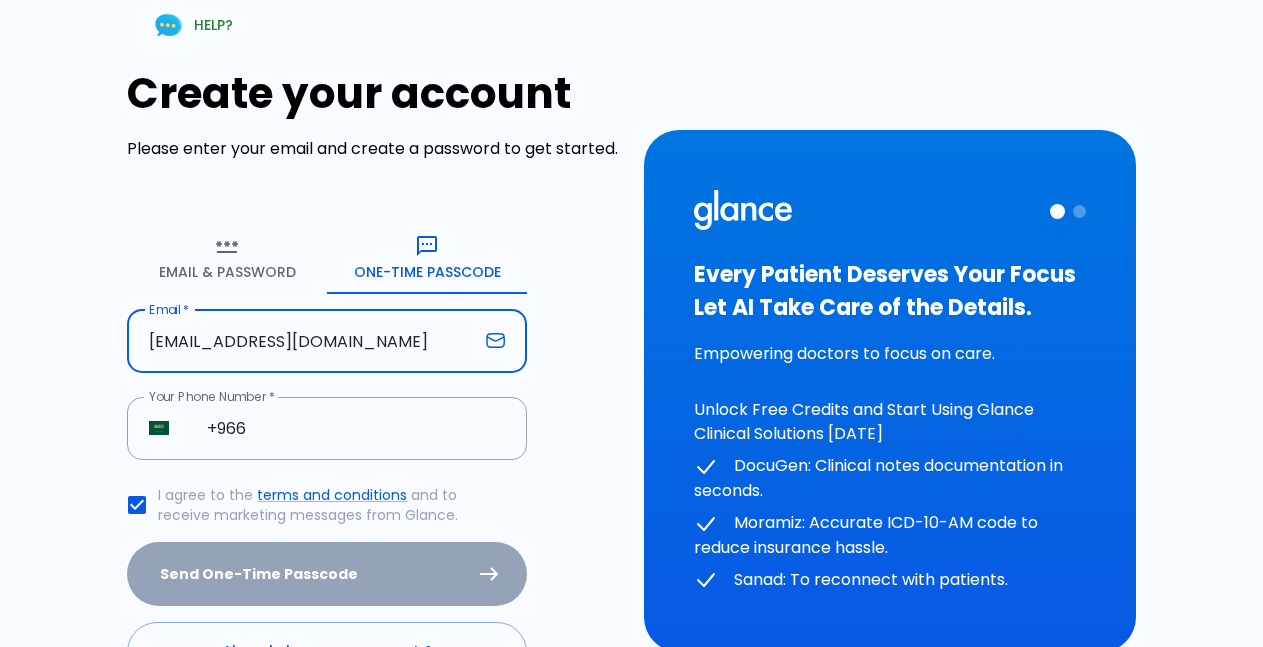 type on "[EMAIL_ADDRESS][DOMAIN_NAME]" 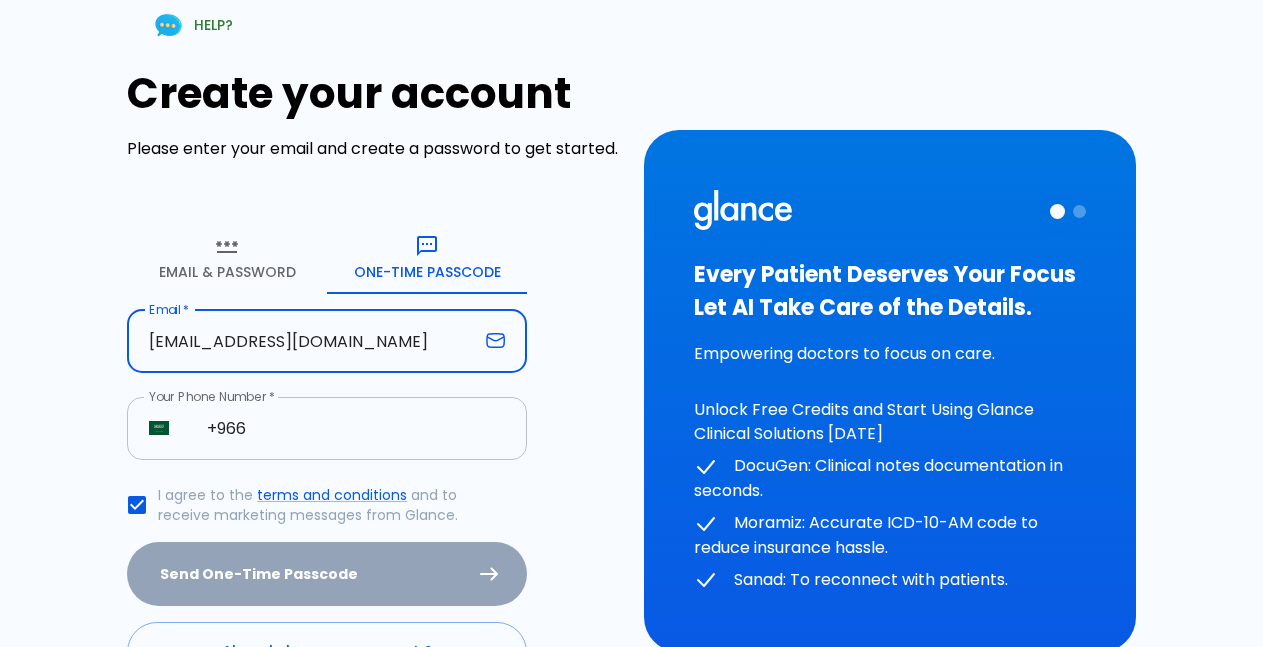 click on "+966" at bounding box center [356, 428] 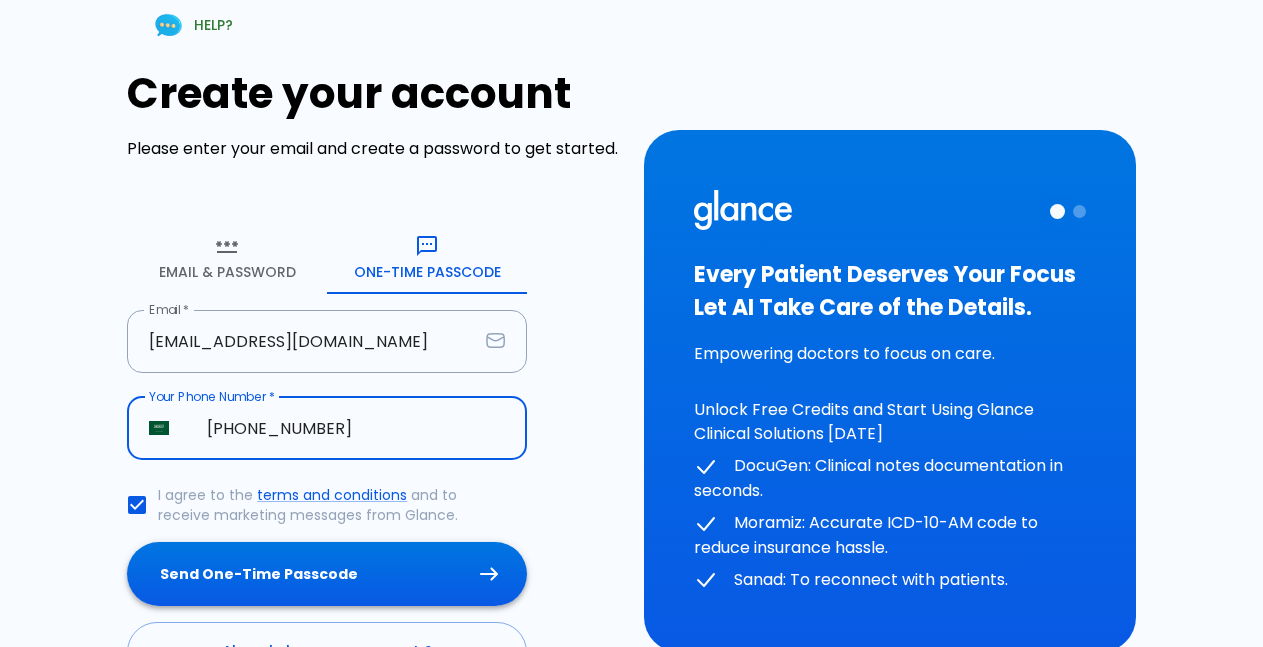 type on "[PHONE_NUMBER]" 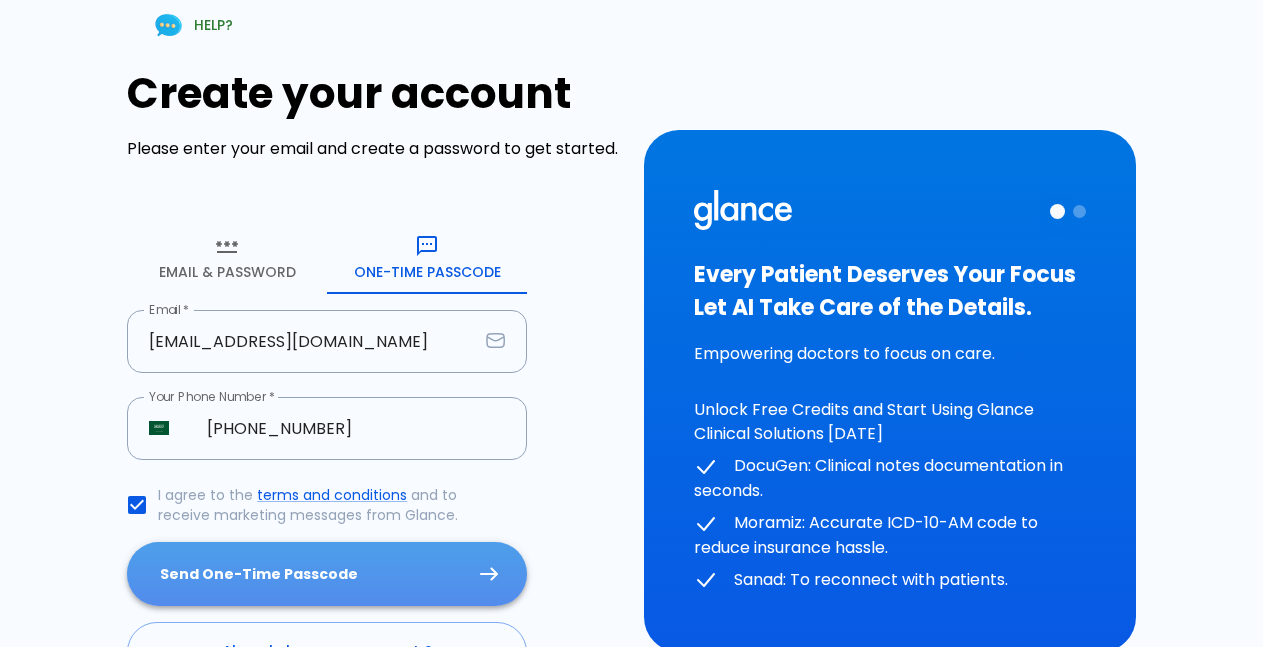 click on "Send One-Time Passcode" at bounding box center [327, 574] 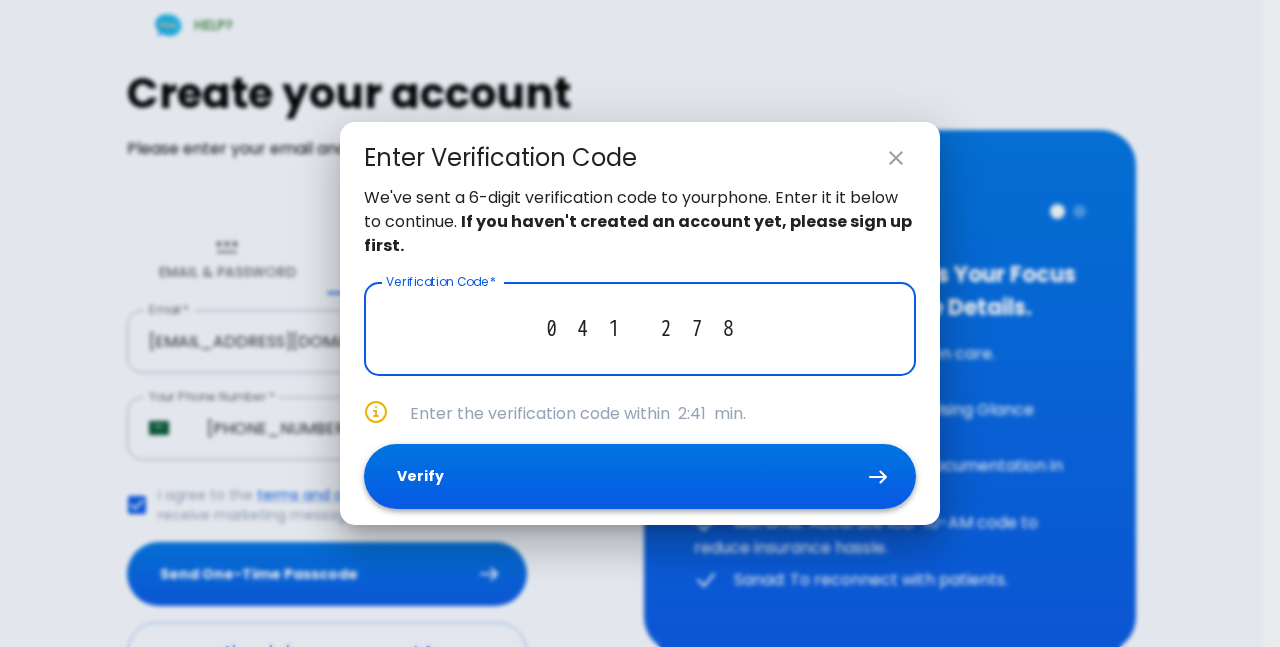 type on "0  4  1    2  7  8" 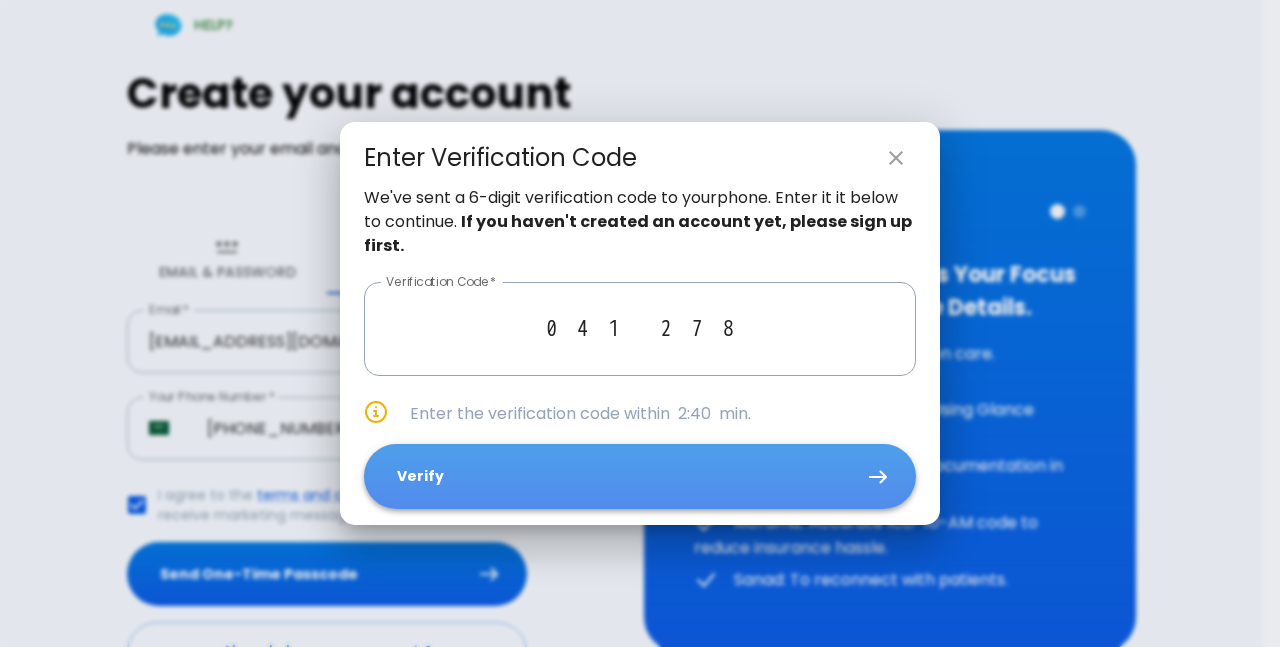 click on "Verify" at bounding box center (640, 476) 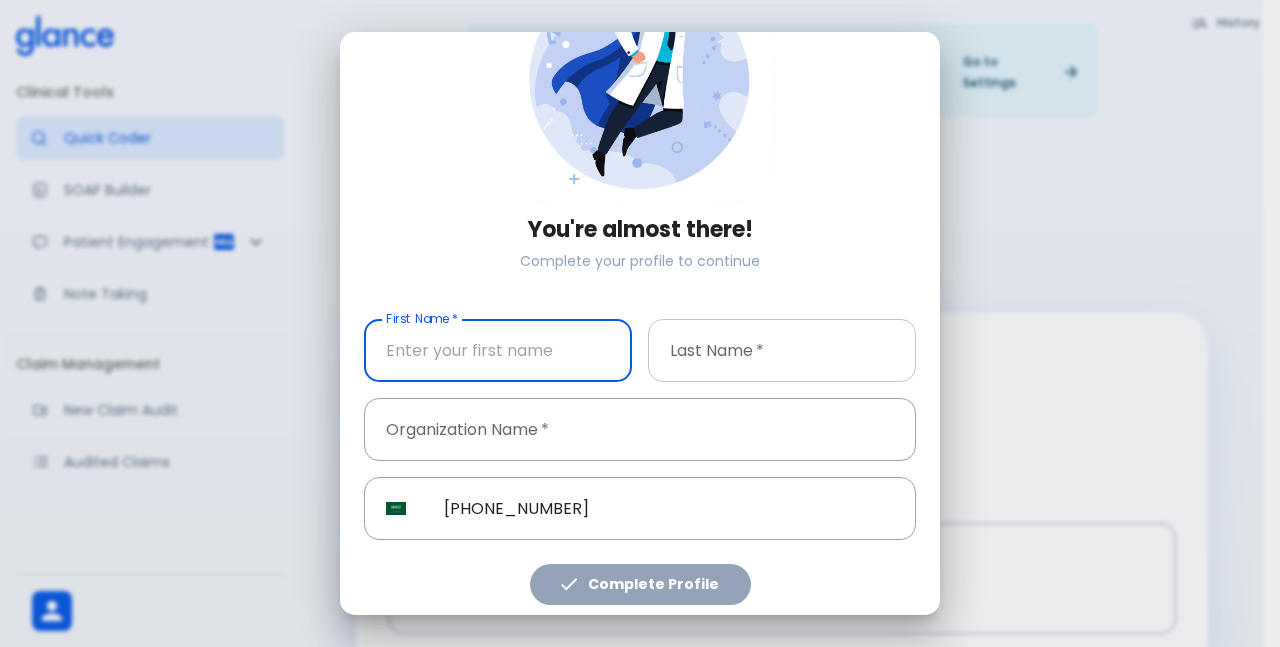 scroll, scrollTop: 21, scrollLeft: 0, axis: vertical 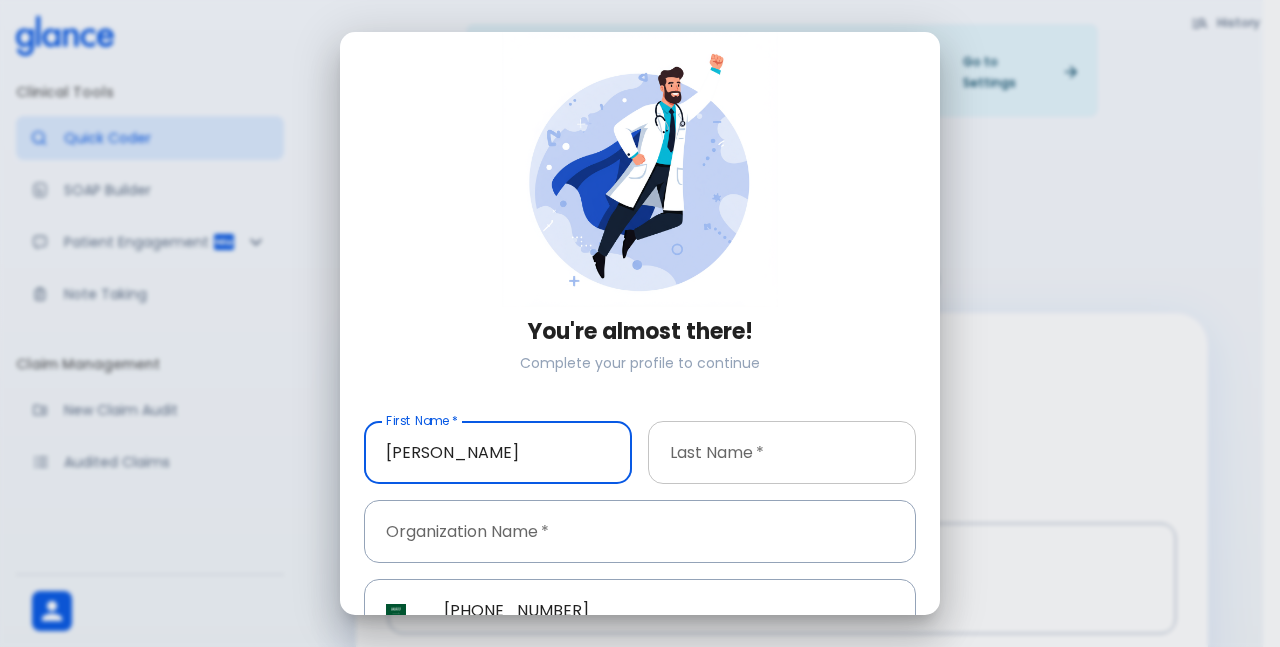 type on "[PERSON_NAME]" 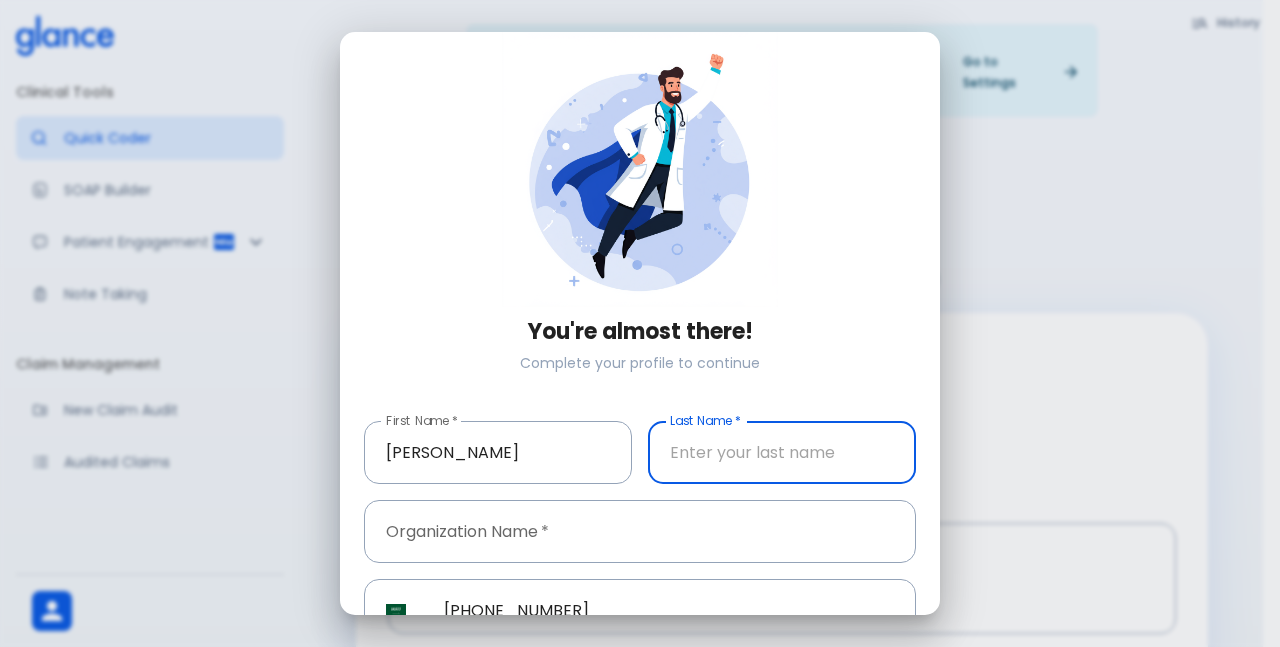 click at bounding box center (782, 452) 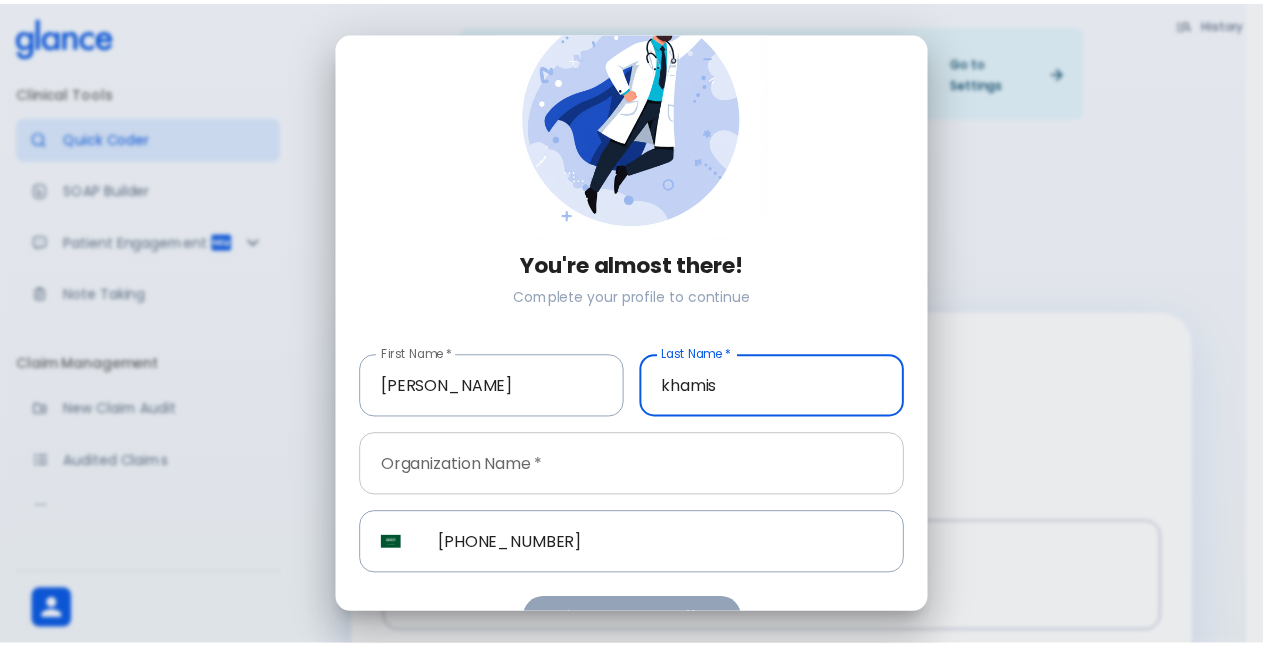 scroll, scrollTop: 123, scrollLeft: 0, axis: vertical 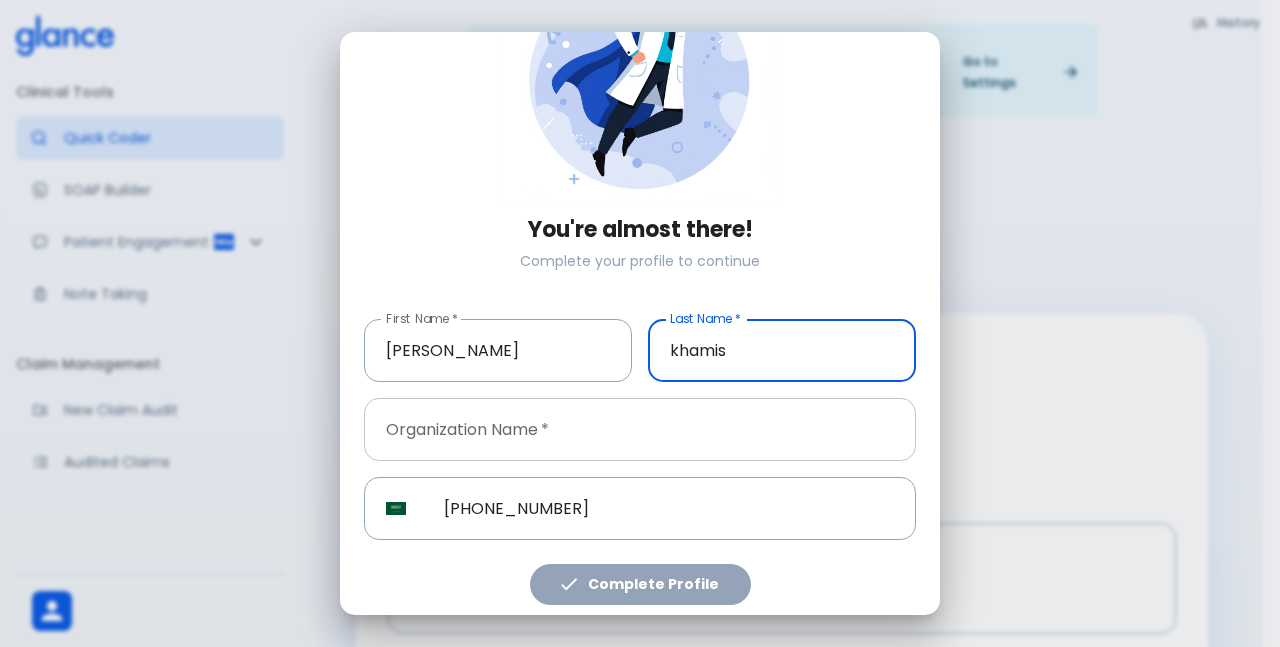type on "khamis" 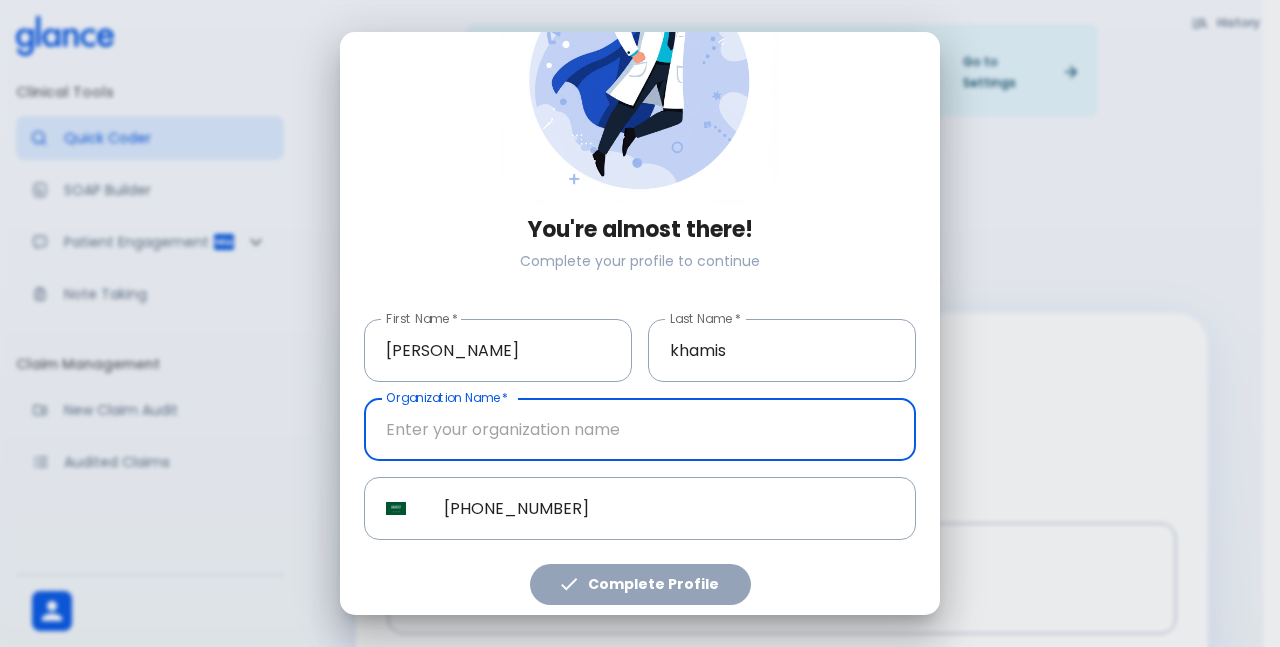 click at bounding box center (640, 429) 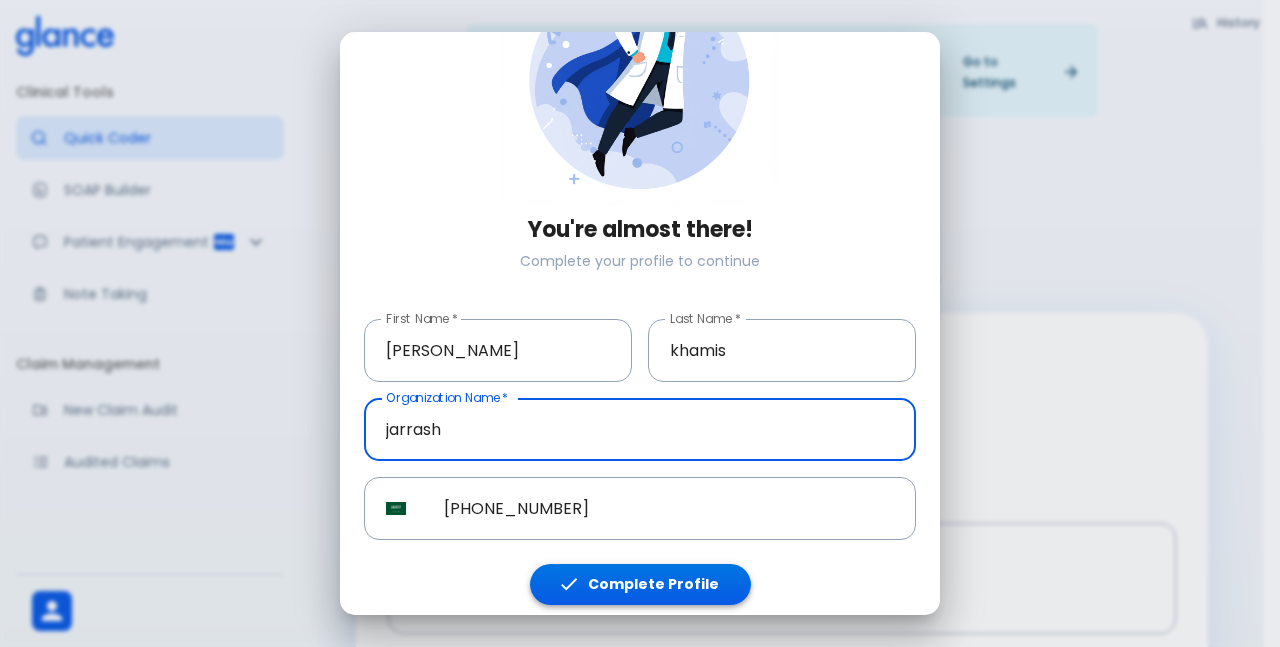type on "jarrash" 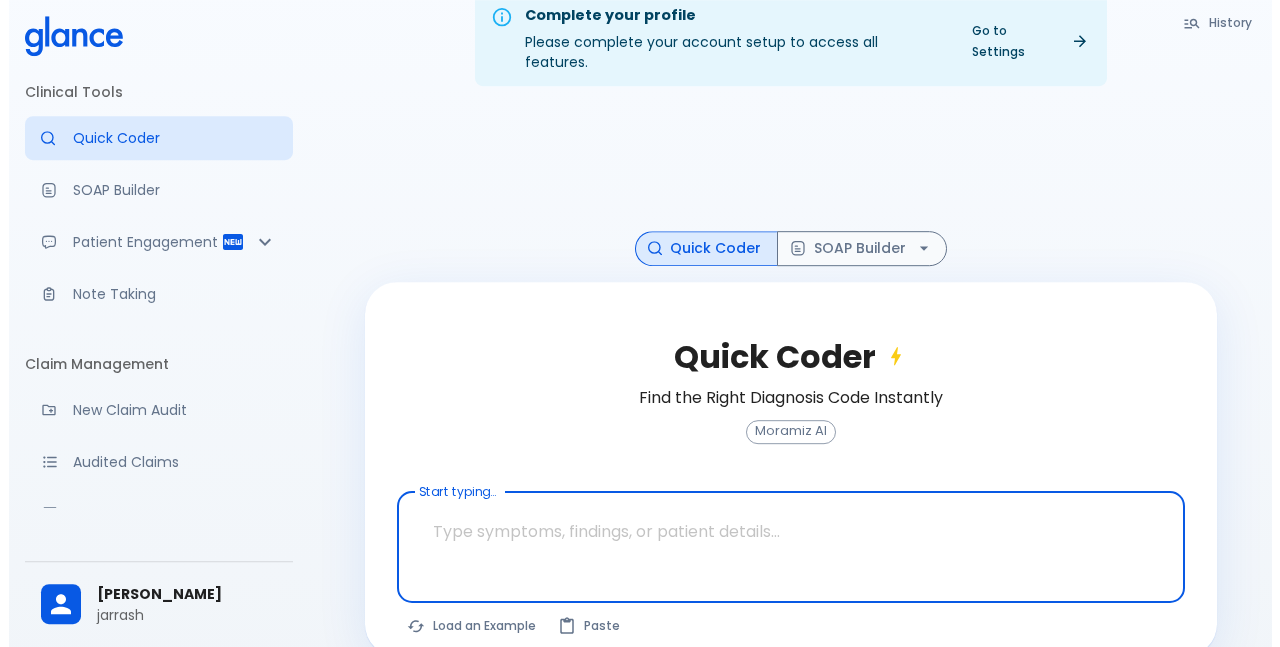 scroll, scrollTop: 48, scrollLeft: 0, axis: vertical 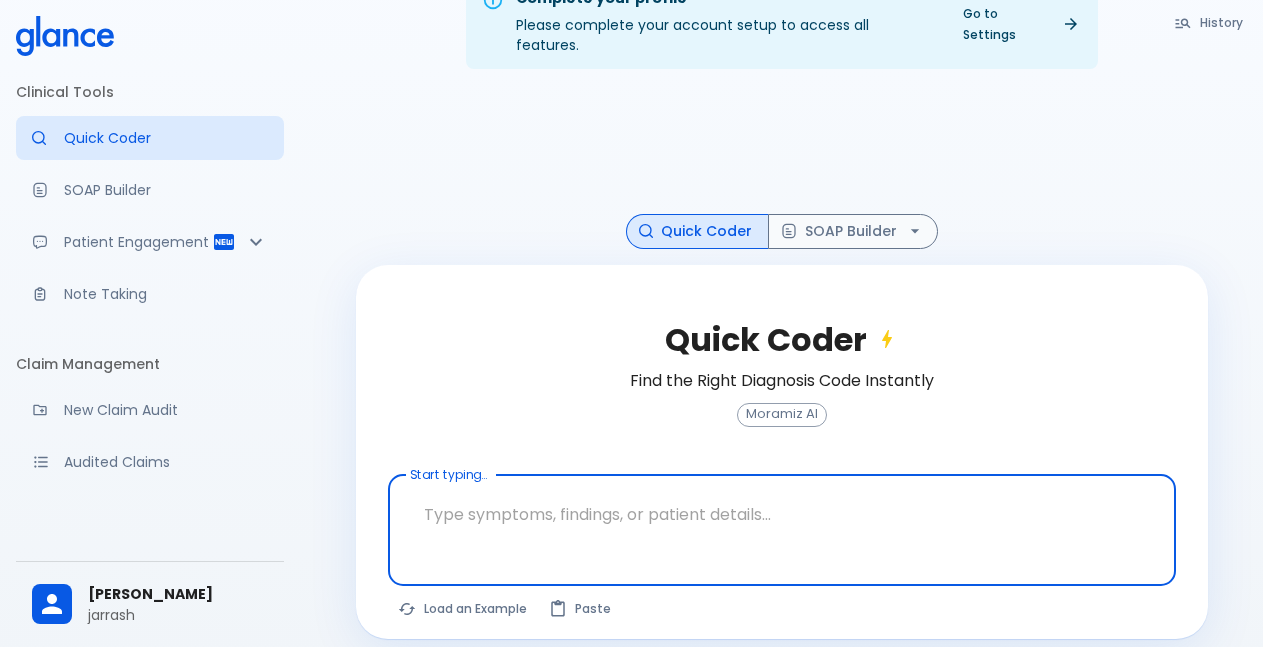click on "jarrash" at bounding box center [178, 615] 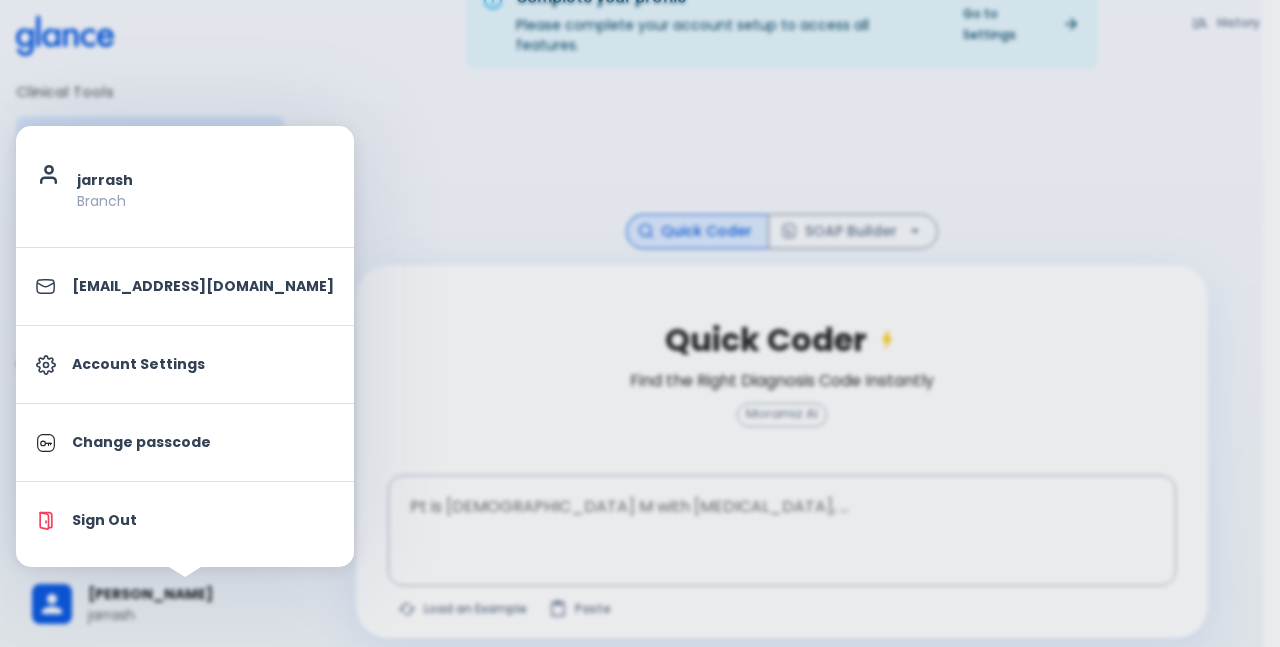 click on "Account Settings" at bounding box center [203, 364] 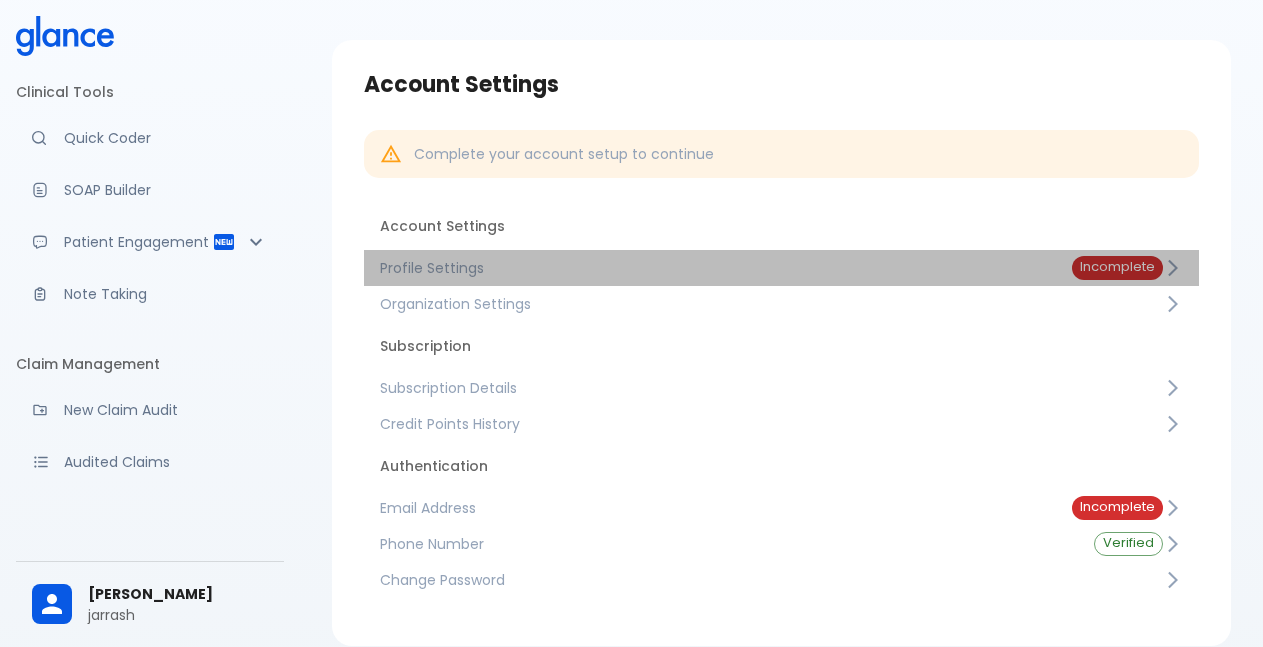 click on "Profile Settings Incomplete" at bounding box center (781, 268) 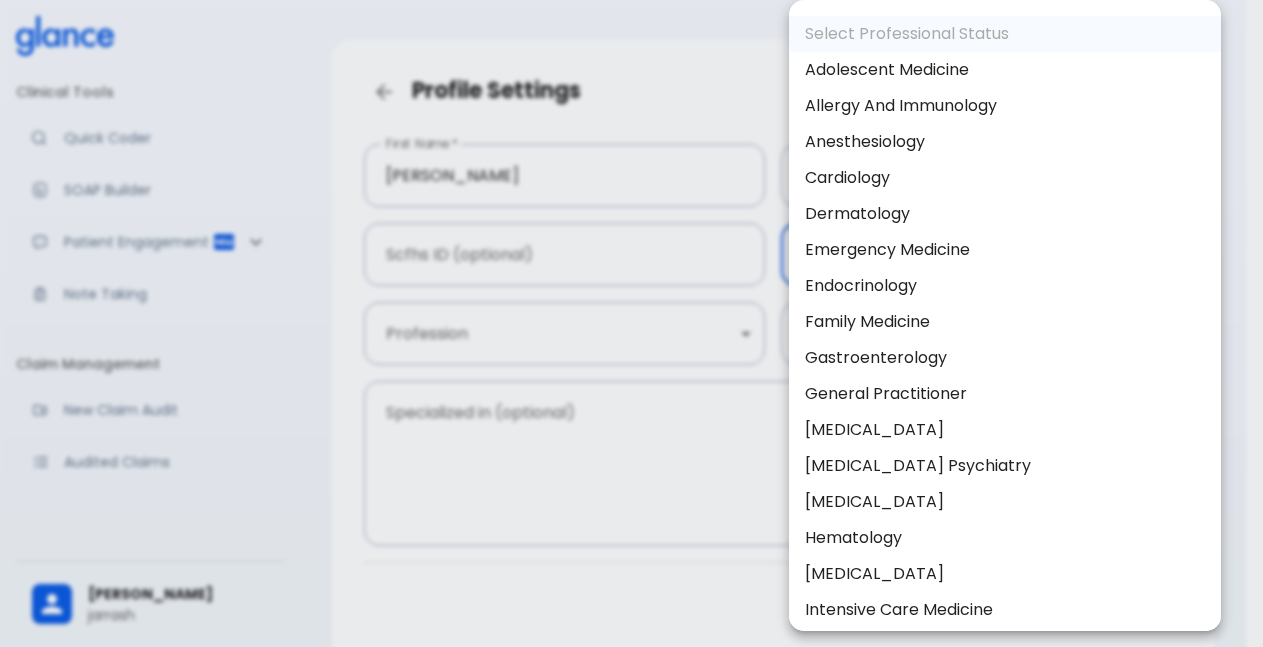 click on "↧  pull to refresh  ↧ Clinical Tools Quick Coder SOAP Builder Patient Engagement Note Taking Claim Management New Claim Audit Audited Claims Claim Rework Tracker Support Help Center What's new? Settings Your Settings [PERSON_NAME] [PERSON_NAME] Profile Settings First Name   * [PERSON_NAME] First Name  * Last Name   * [PERSON_NAME] Last Name  * Scfhs ID (optional) Scfhs ID (optional) Speciality   (optional) ​ Speciality (optional) Profession ​ Profession Medical School (optional) Medical School (optional) Specialized in (optional) x Specialized in (optional) Cancel Save Changes
Select Professional Status Adolescent Medicine Allergy And Immunology Anesthesiology Cardiology Dermatology Emergency Medicine Endocrinology Family Medicine Gastroenterology General Practitioner [MEDICAL_DATA] [MEDICAL_DATA] Psychiatry [MEDICAL_DATA] Hematology [MEDICAL_DATA] Intensive Care Medicine Internal Medicine Maternal-fetal Medicine Medical Oncology Nephrology Neurology Neuropathology [MEDICAL_DATA] Ophthalmology" at bounding box center (631, 351) 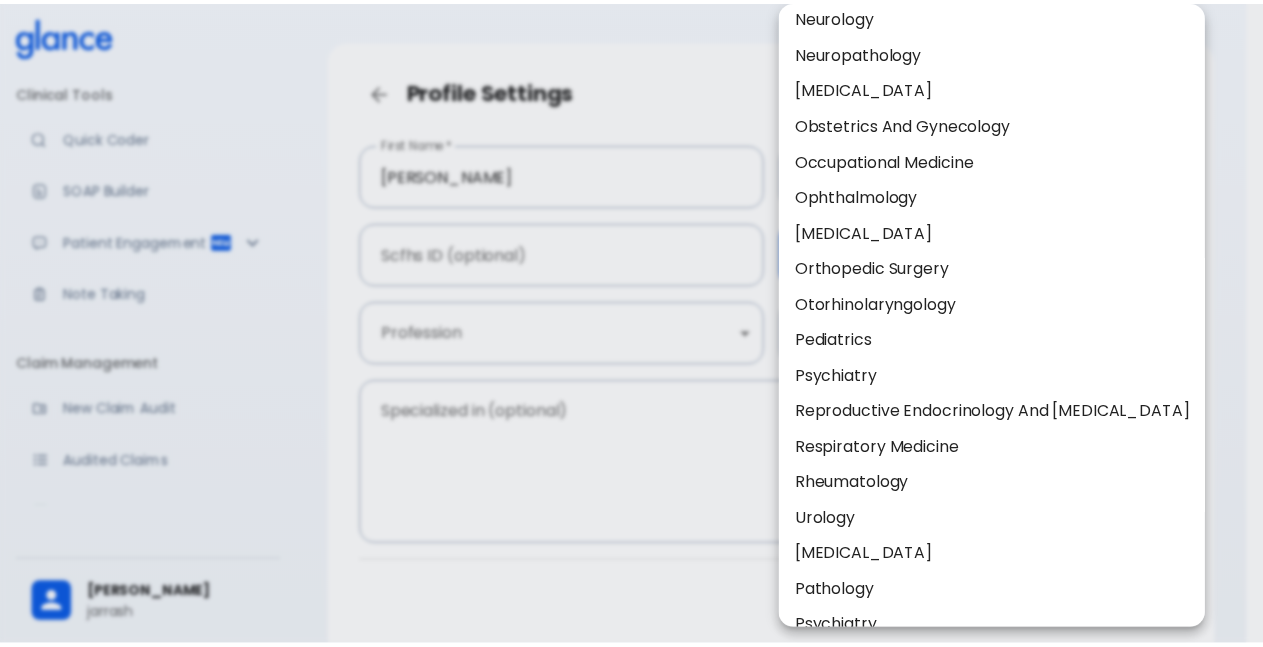 scroll, scrollTop: 805, scrollLeft: 0, axis: vertical 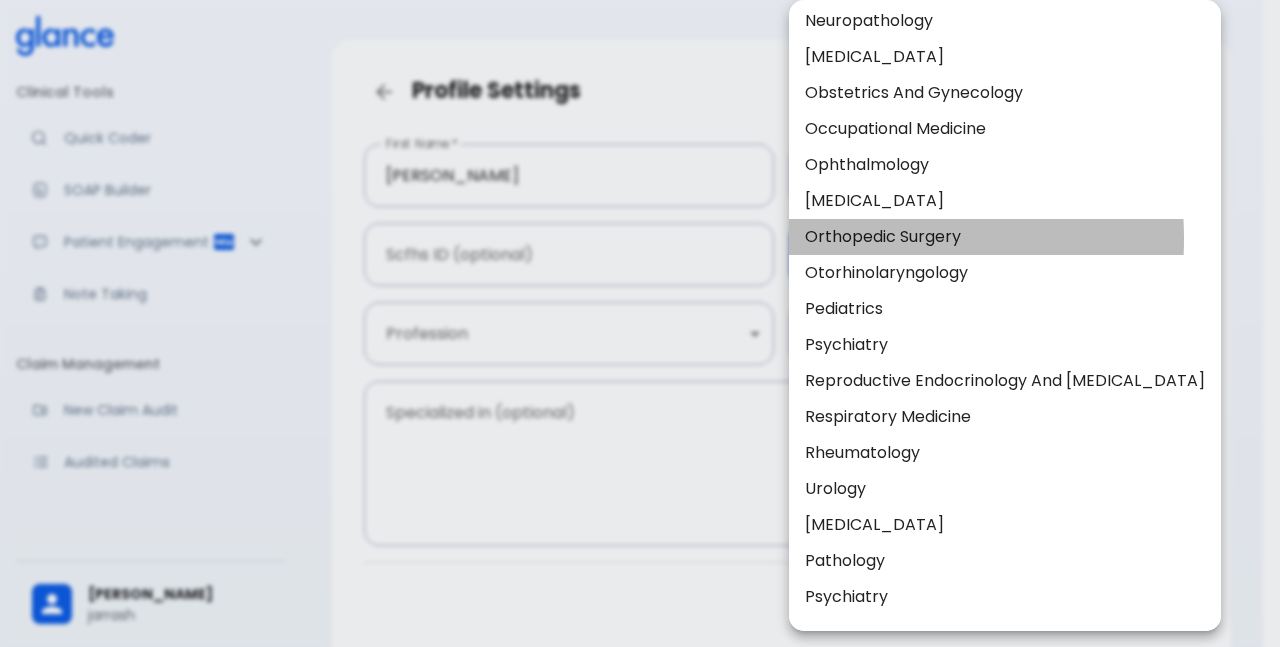 click on "Orthopedic Surgery" at bounding box center (1005, 237) 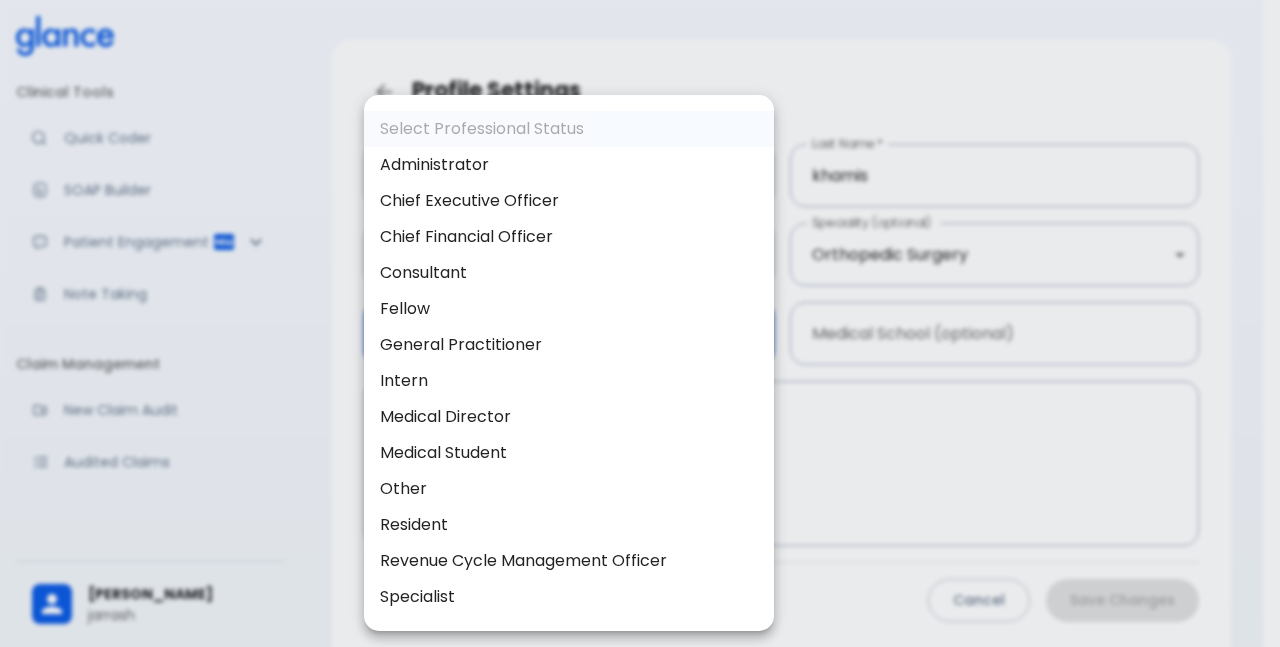 click on "↧  pull to refresh  ↧ Clinical Tools Quick Coder SOAP Builder Patient Engagement Note Taking Claim Management New Claim Audit Audited Claims Claim Rework Tracker Support Help Center What's new? Settings Your Settings [PERSON_NAME] [PERSON_NAME] Profile Settings First Name   * [PERSON_NAME] First Name  * Last Name   * [PERSON_NAME] Last Name  * Scfhs ID (optional) Scfhs ID (optional) Speciality   (optional) Orthopedic Surgery Orthopedic surgery Speciality (optional) Profession ​ Profession Medical School (optional) Medical School (optional) Specialized in (optional) x Specialized in (optional) Cancel Save Changes
Select Professional Status Administrator Chief Executive Officer Chief Financial Officer Consultant Fellow General Practitioner Intern Medical Director Medical Student Other Resident Revenue Cycle Management Officer Specialist" at bounding box center [640, 351] 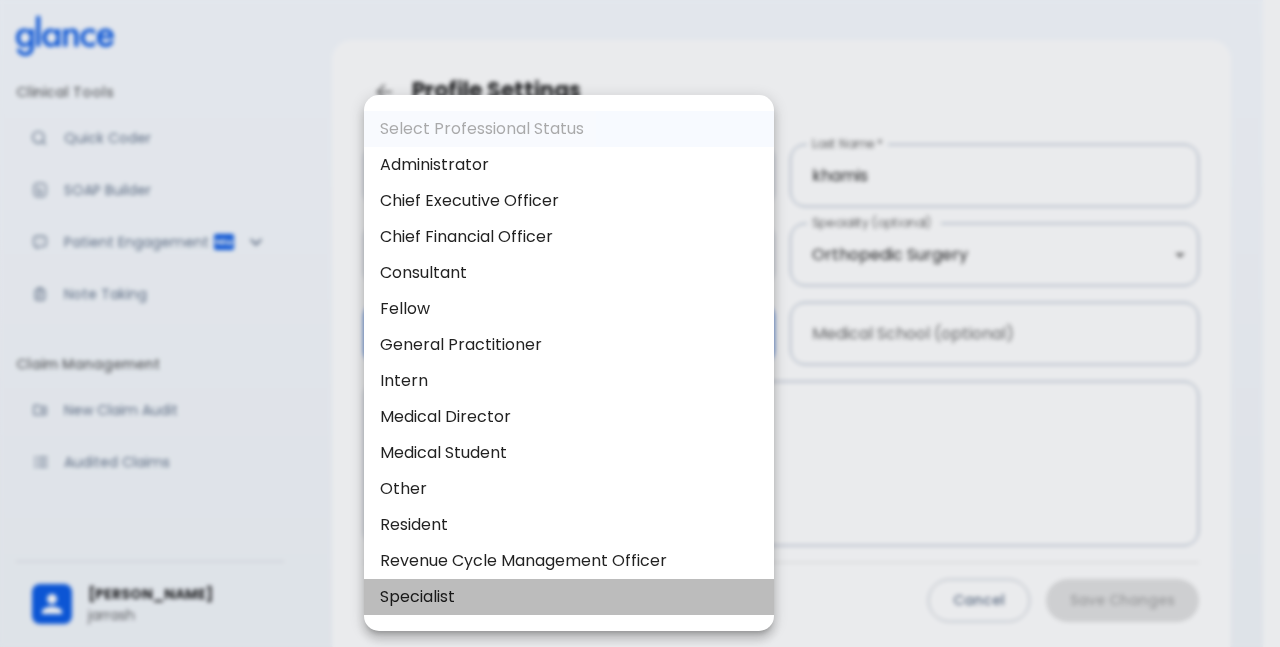 click on "Specialist" at bounding box center (569, 597) 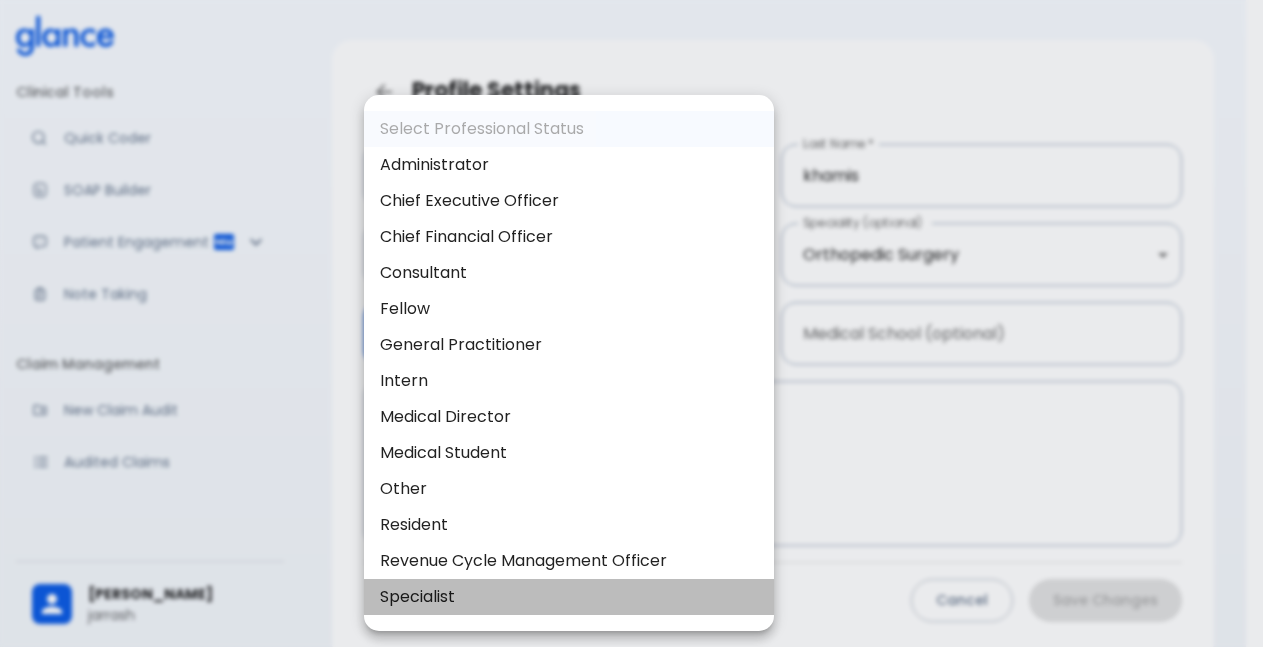 type on "specialist" 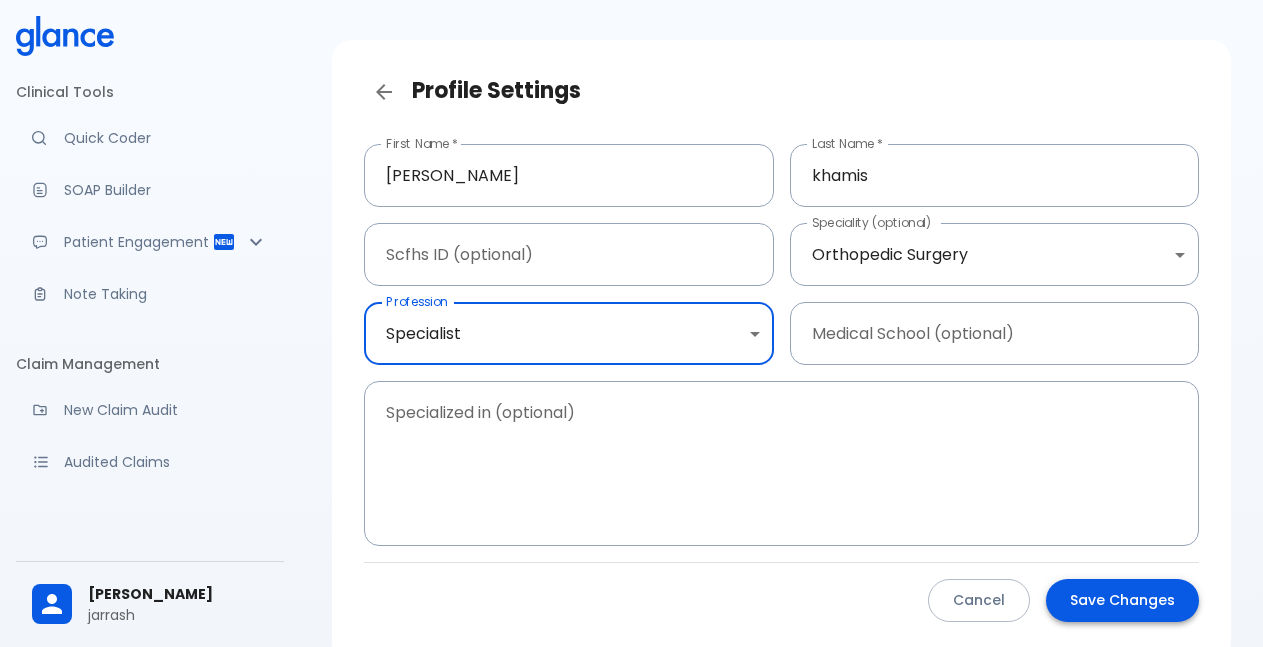 click on "Save Changes" at bounding box center (1122, 600) 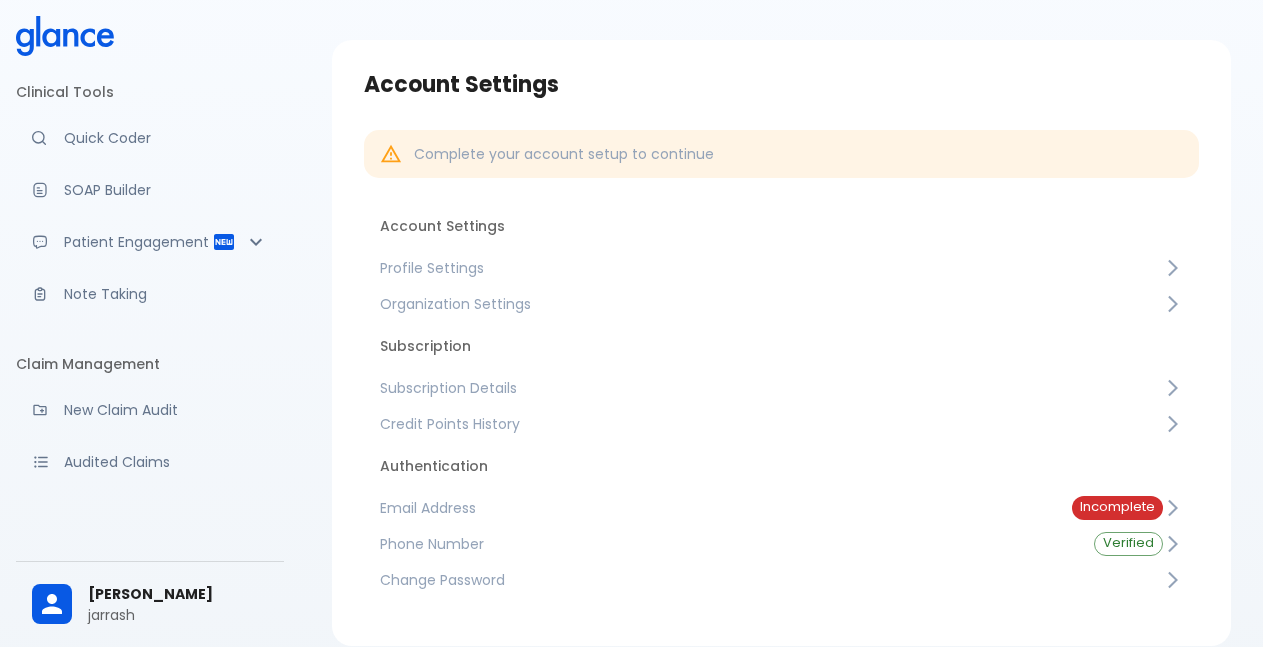 click on "Incomplete" at bounding box center [1117, 507] 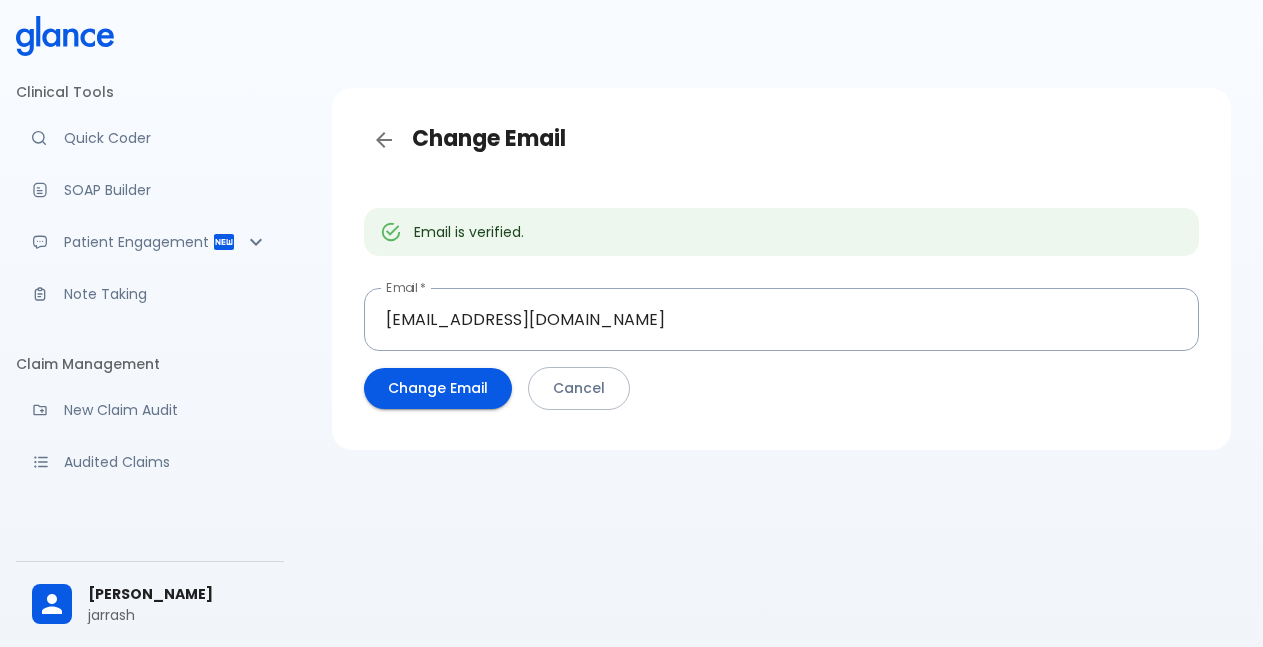 scroll, scrollTop: 0, scrollLeft: 0, axis: both 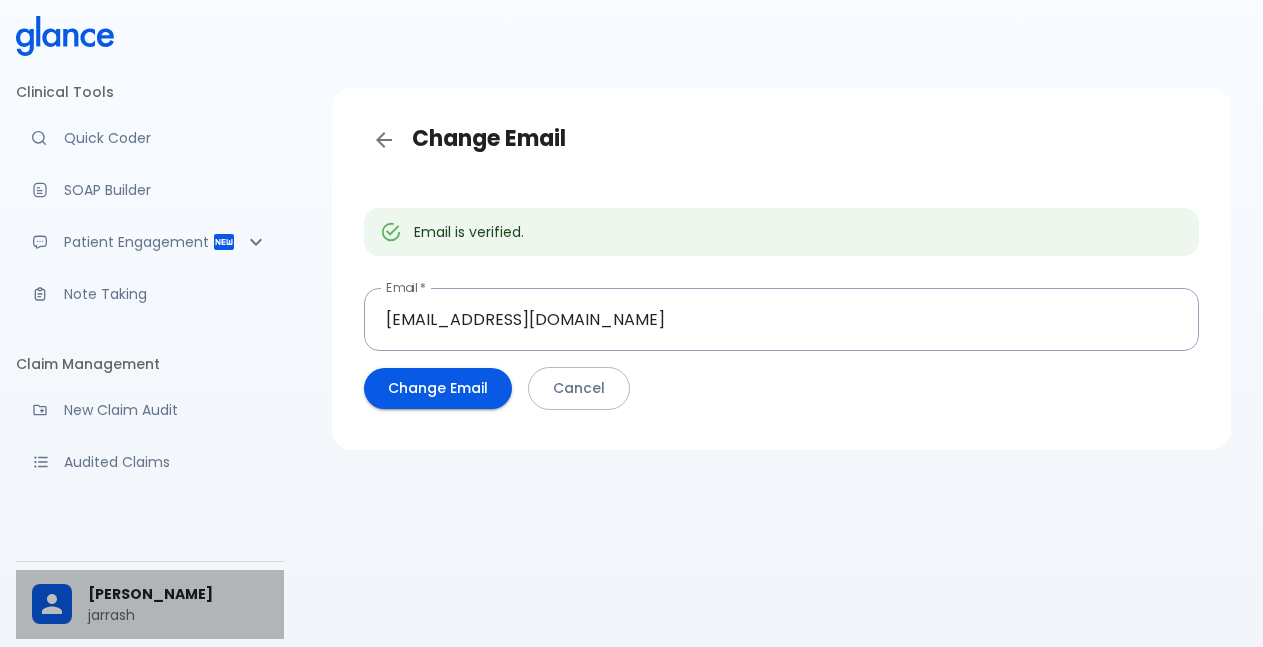 click on "jarrash" at bounding box center [178, 615] 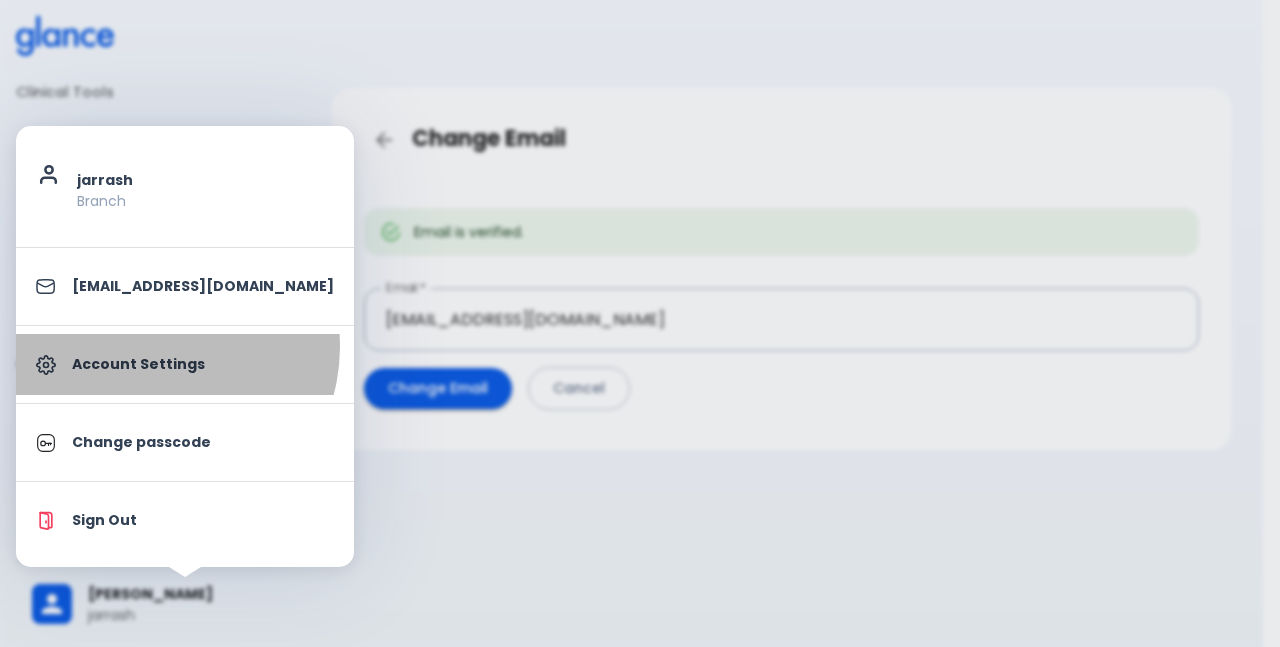 click on "Account Settings" at bounding box center (185, 364) 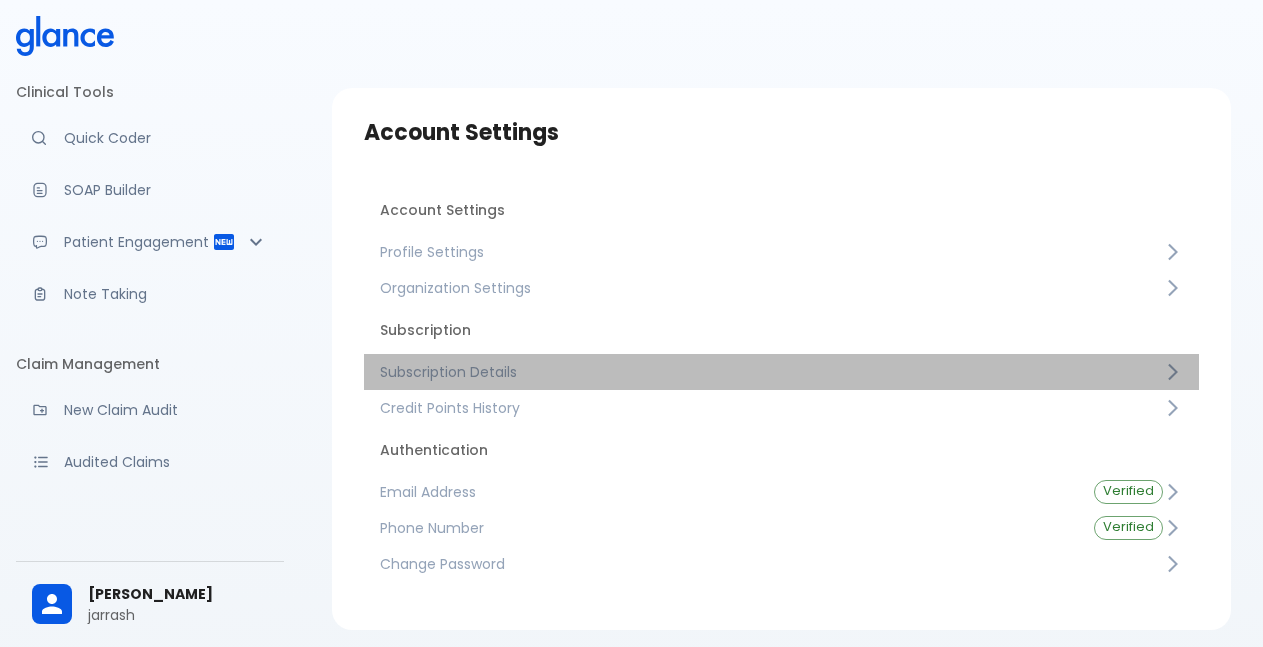 click on "Subscription Details" at bounding box center [771, 372] 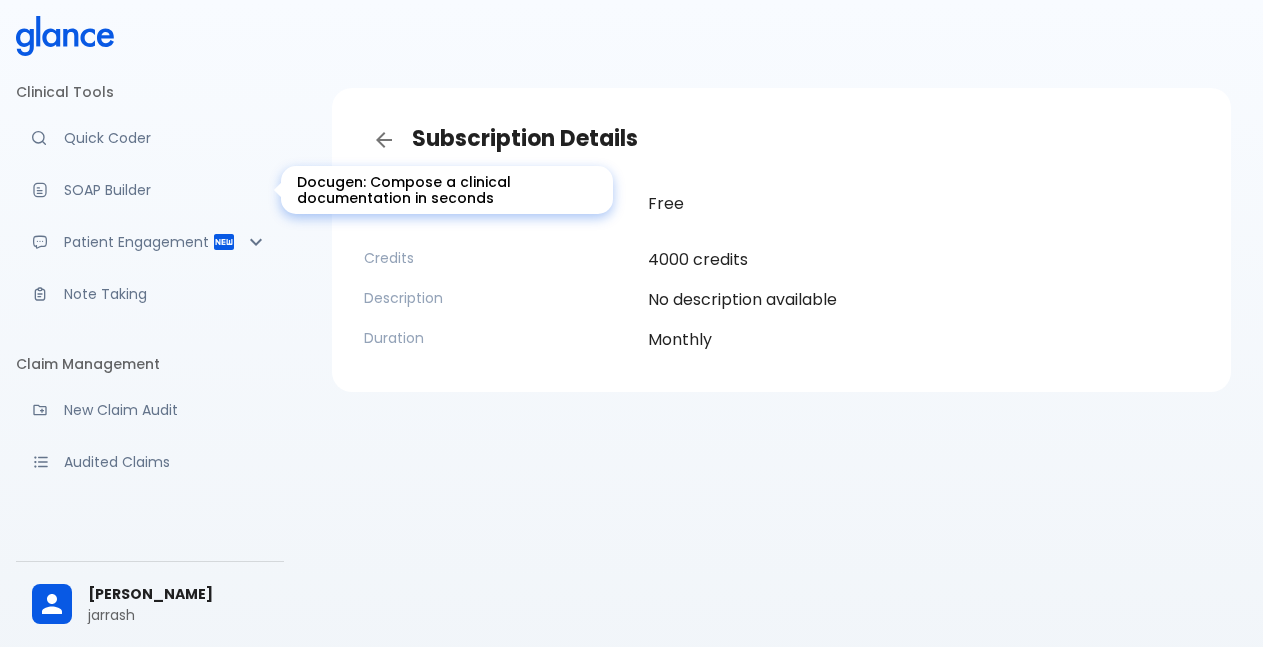 drag, startPoint x: 273, startPoint y: 194, endPoint x: 273, endPoint y: 235, distance: 41 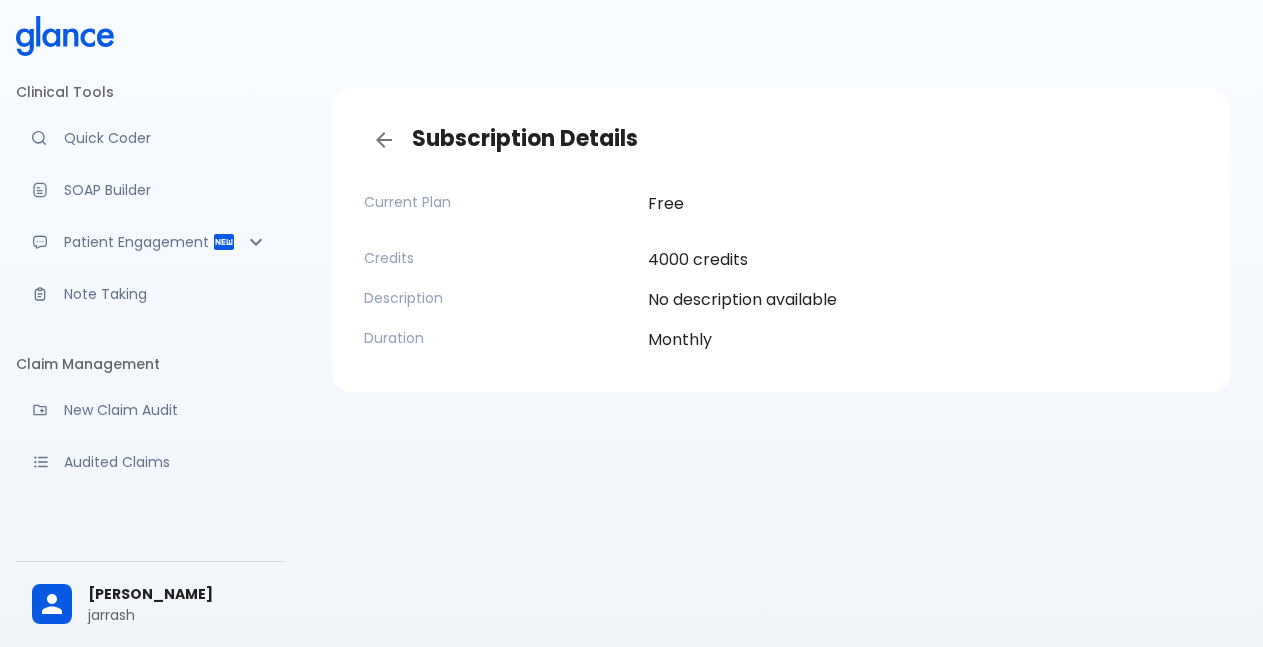 click on "Subscription Details Current Plan Free Credits 4000 credits Description No description available Duration Monthly" at bounding box center (781, 347) 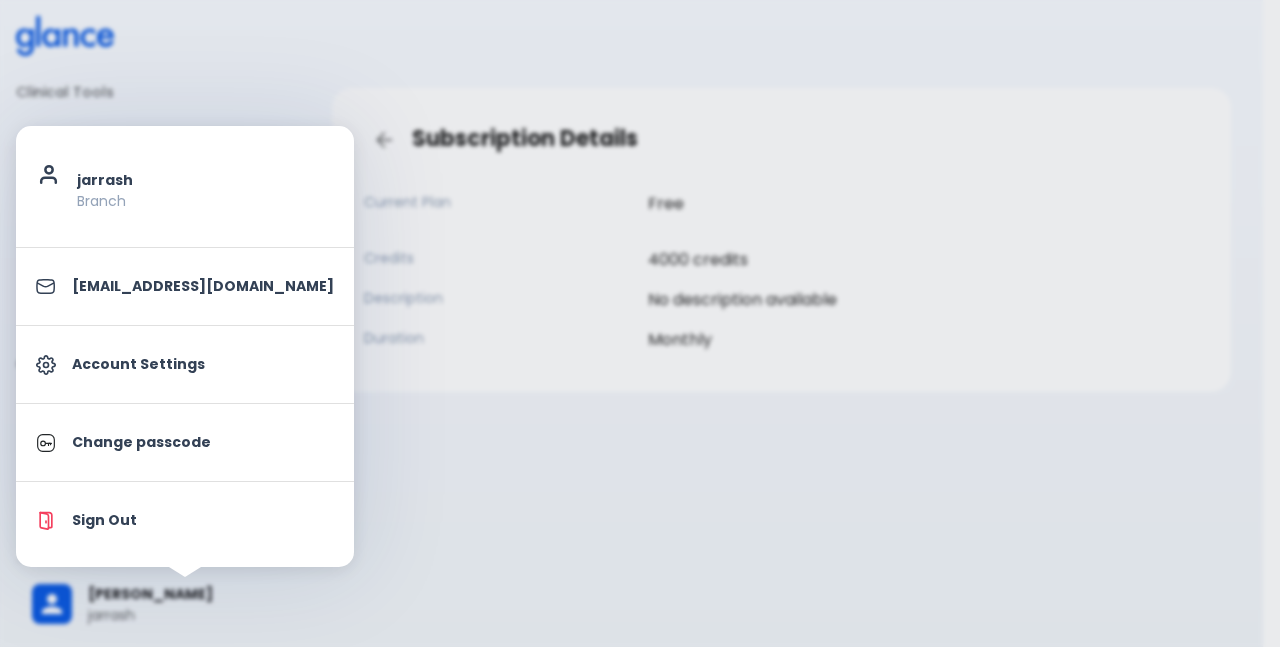 click at bounding box center [640, 323] 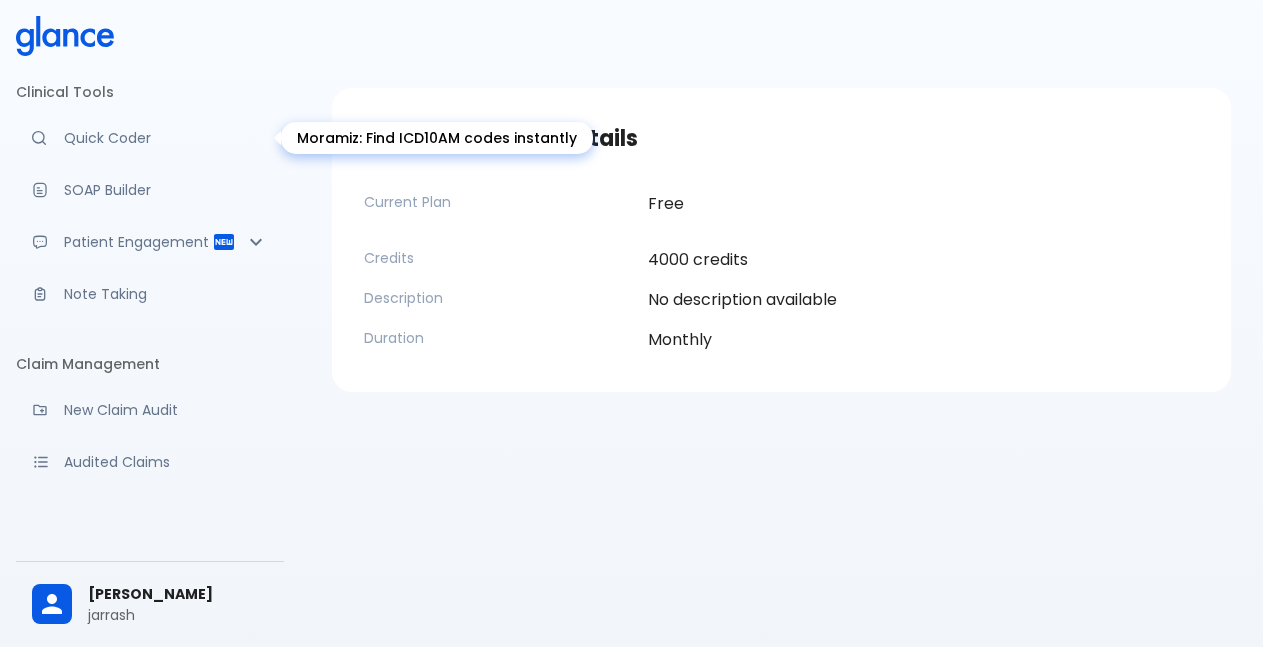 click on "Quick Coder" at bounding box center [166, 138] 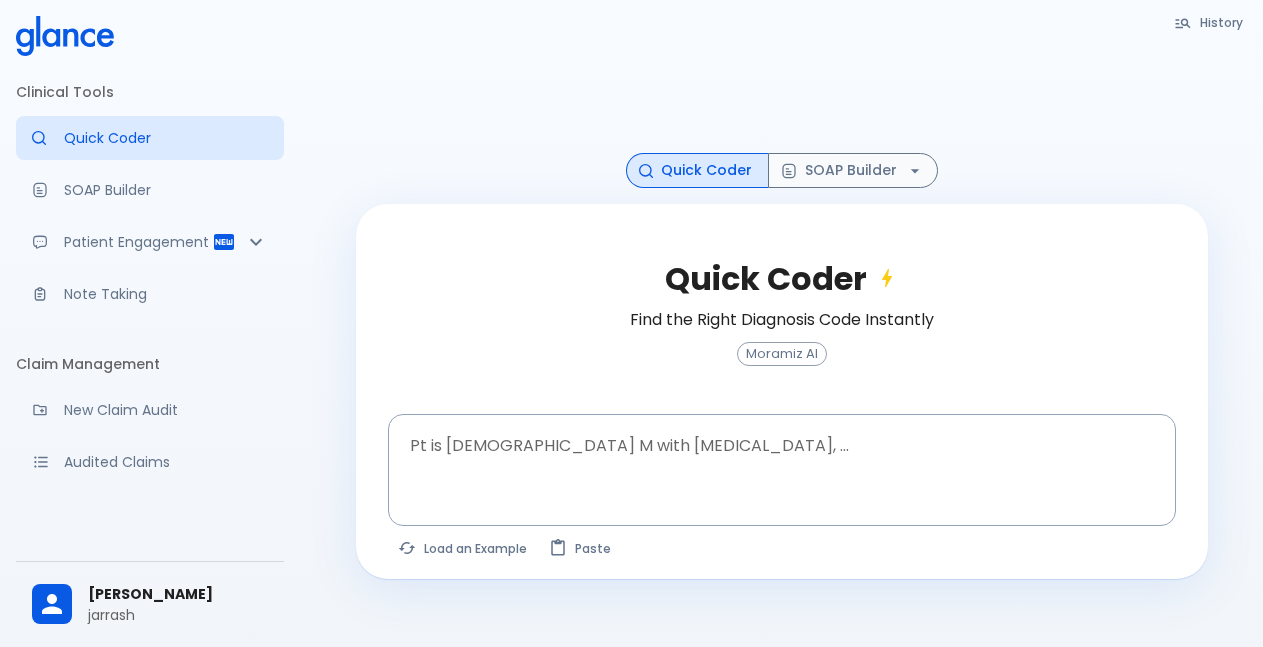 click at bounding box center (782, 88) 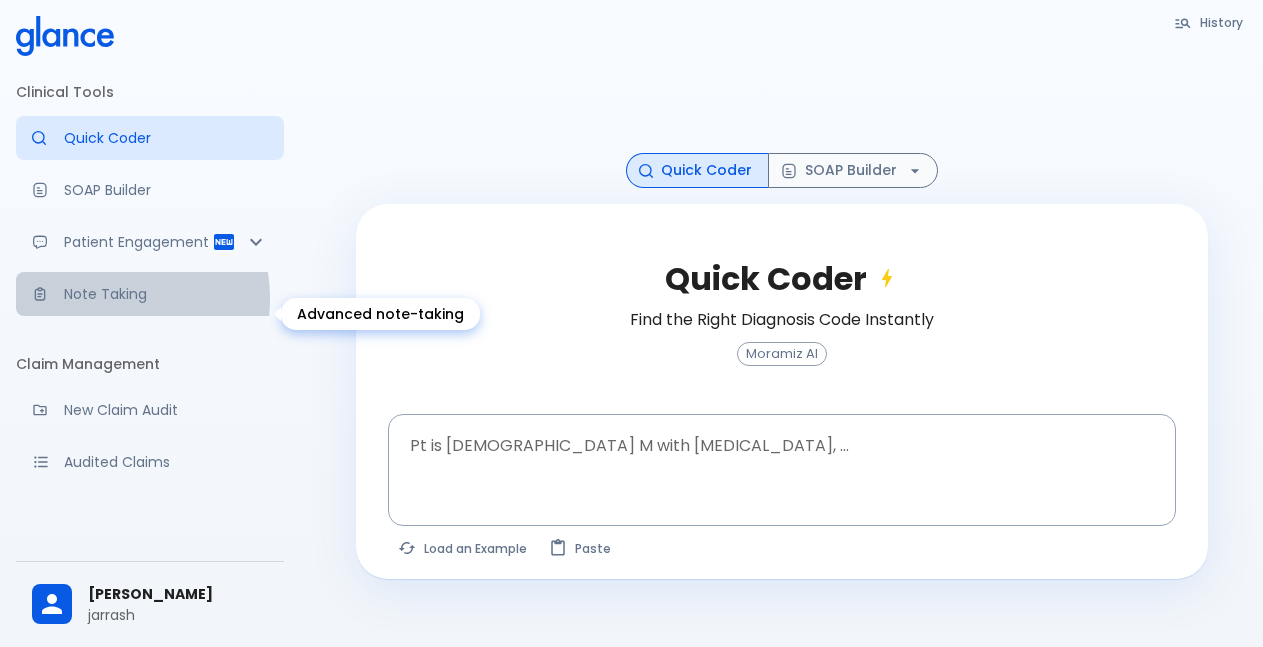 click on "Note Taking" at bounding box center [166, 294] 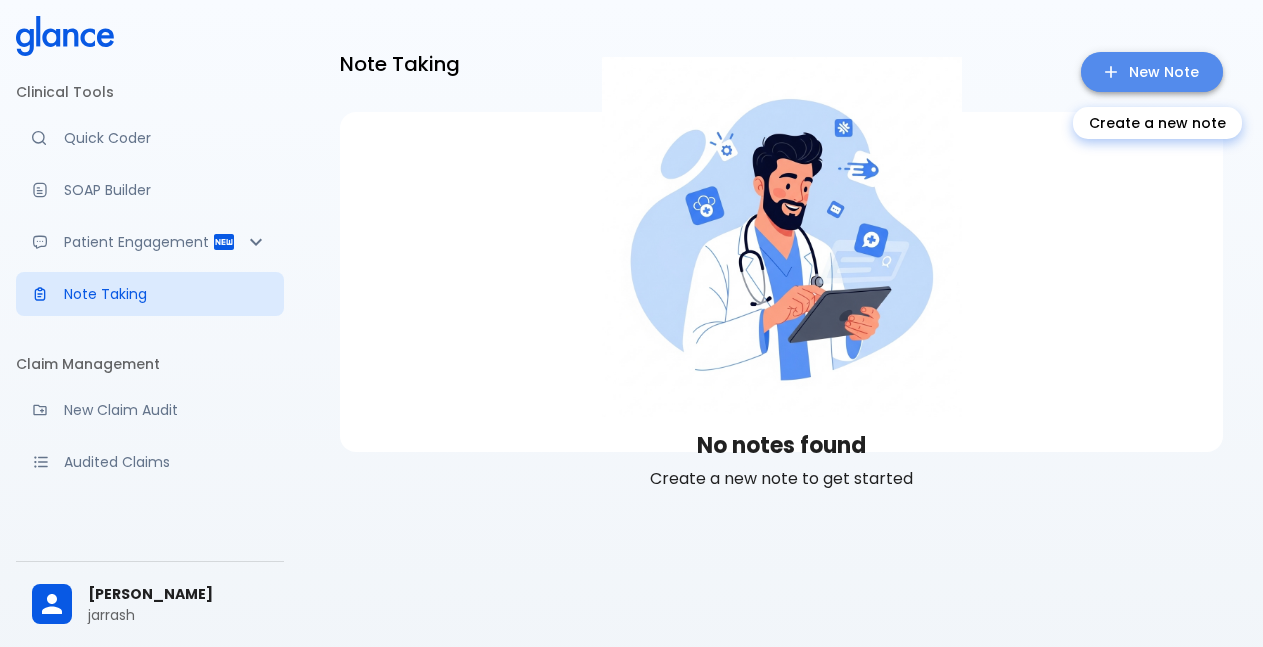 click on "New Note" at bounding box center [1152, 72] 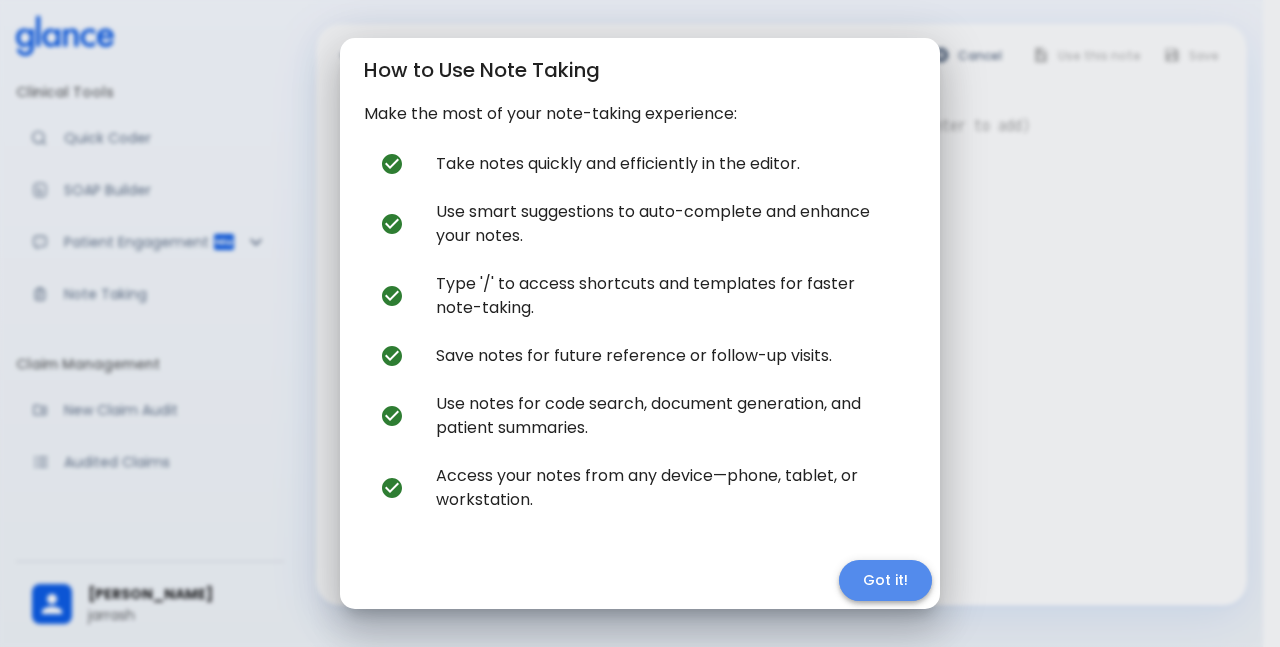 click on "Got it!" at bounding box center [885, 580] 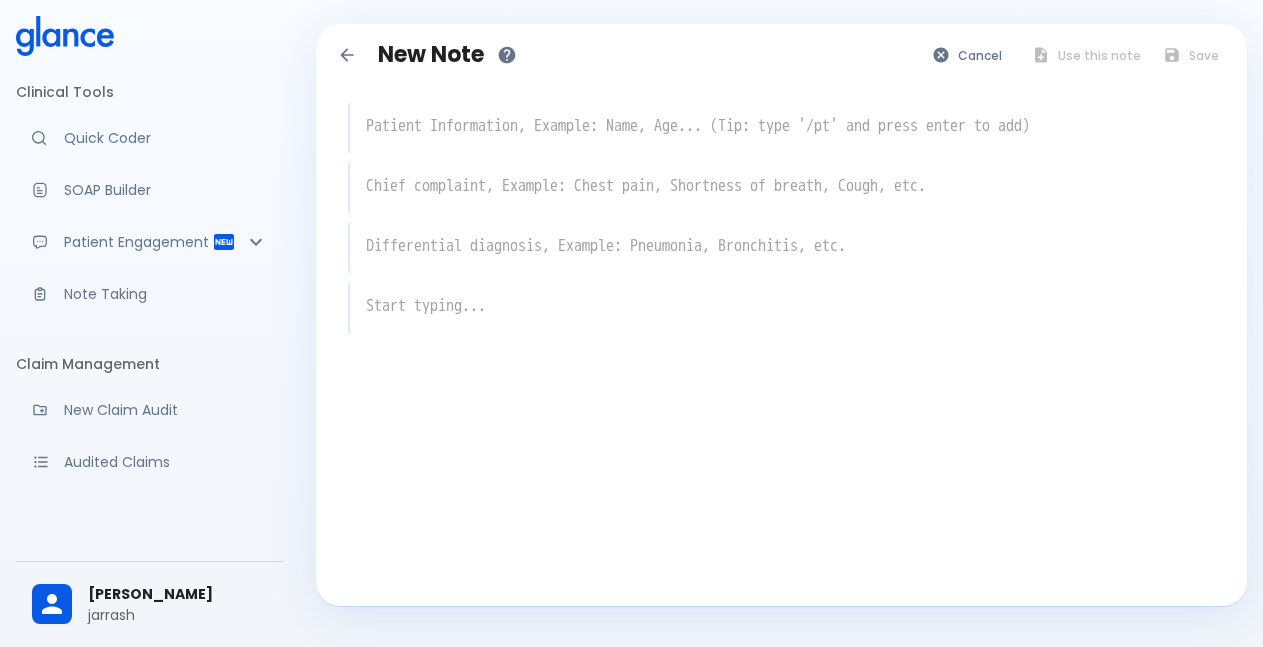 click at bounding box center [782, 126] 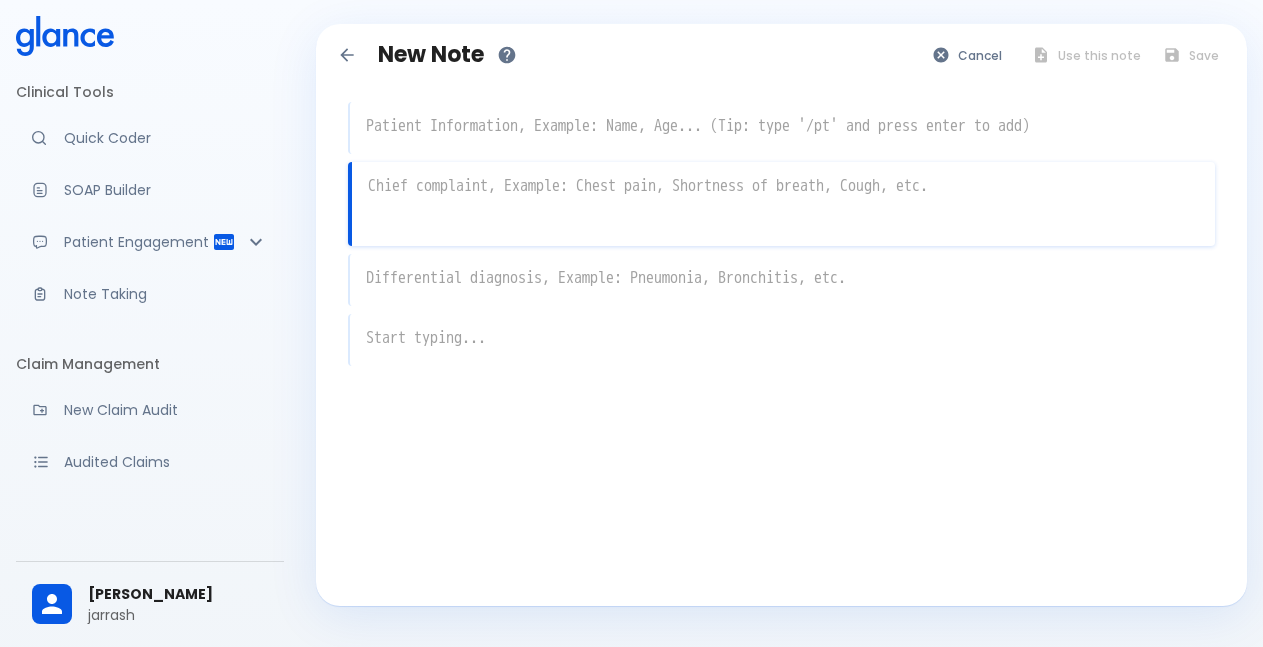 click at bounding box center (783, 186) 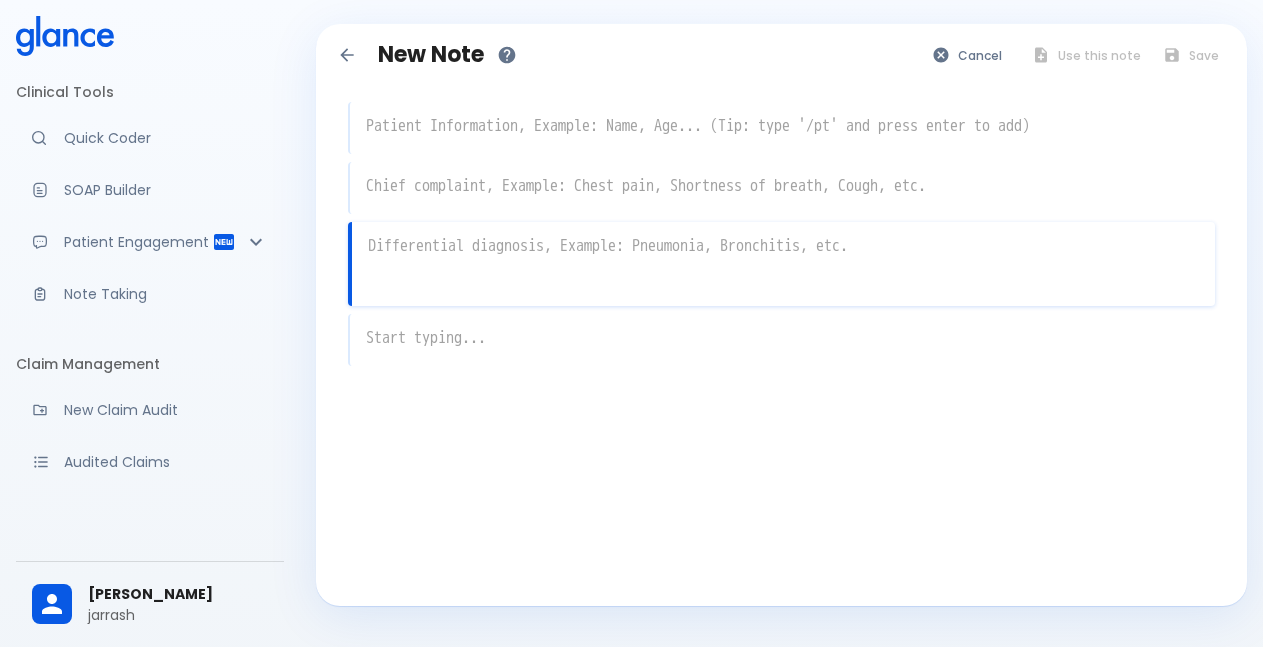 click at bounding box center [782, 338] 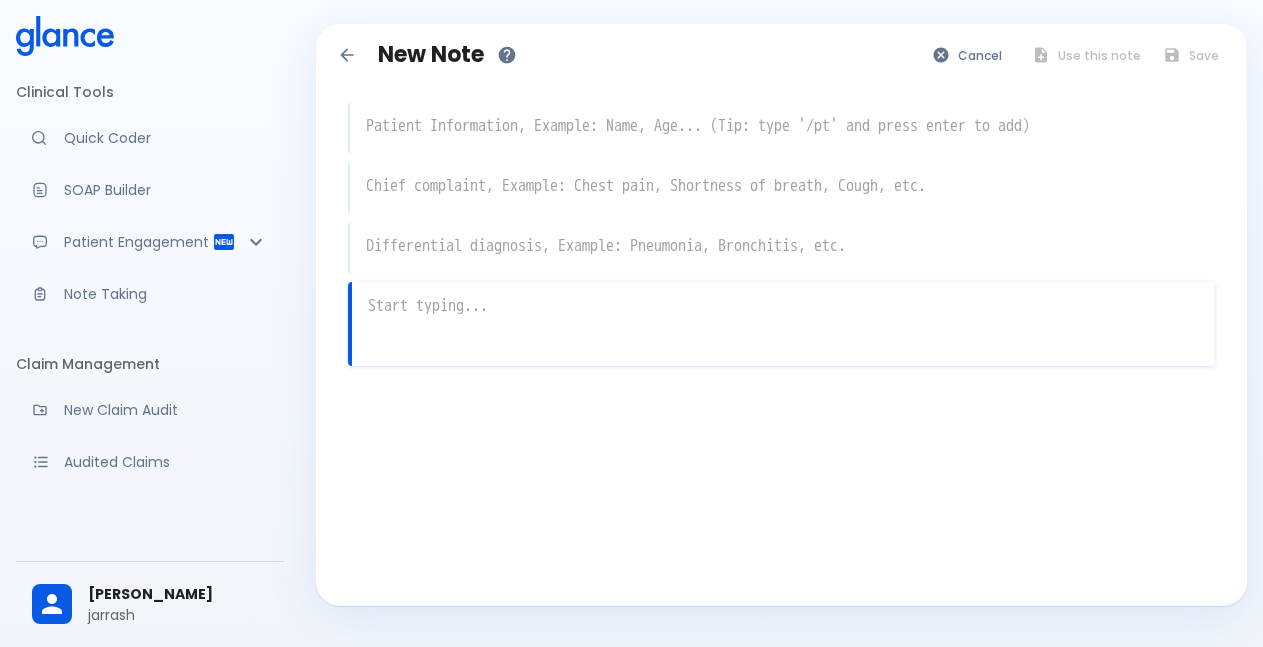 click on "Quick Coder" at bounding box center (166, 138) 